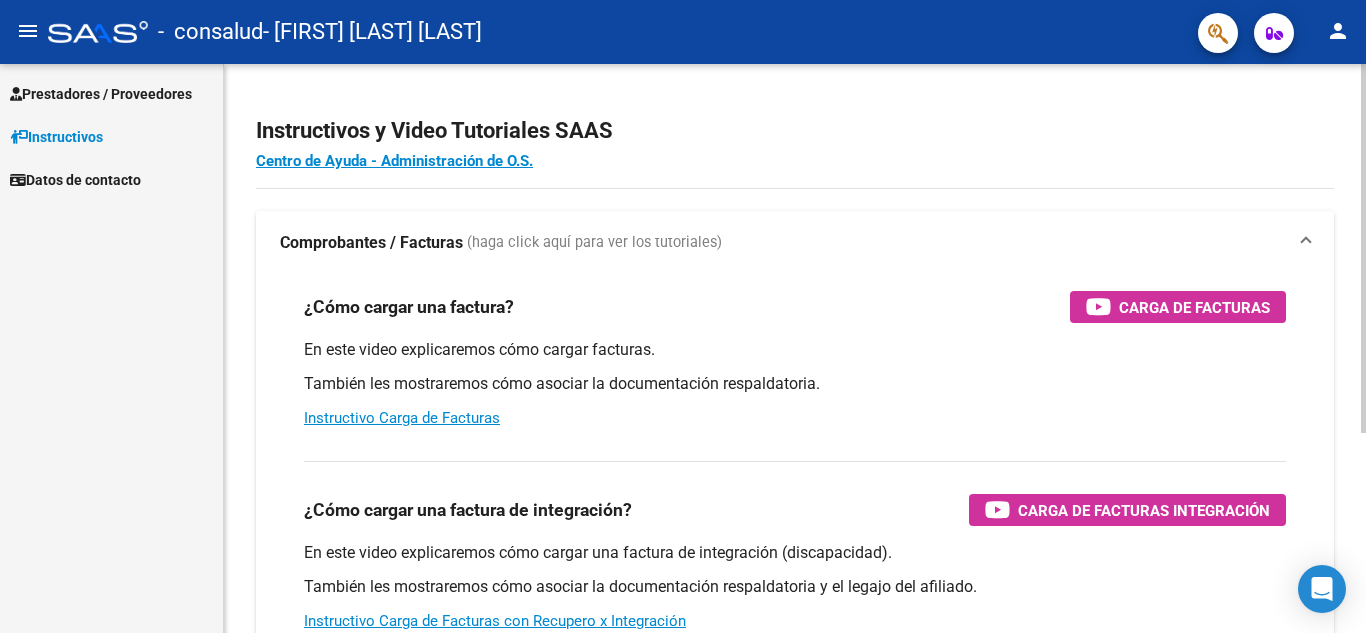scroll, scrollTop: 0, scrollLeft: 0, axis: both 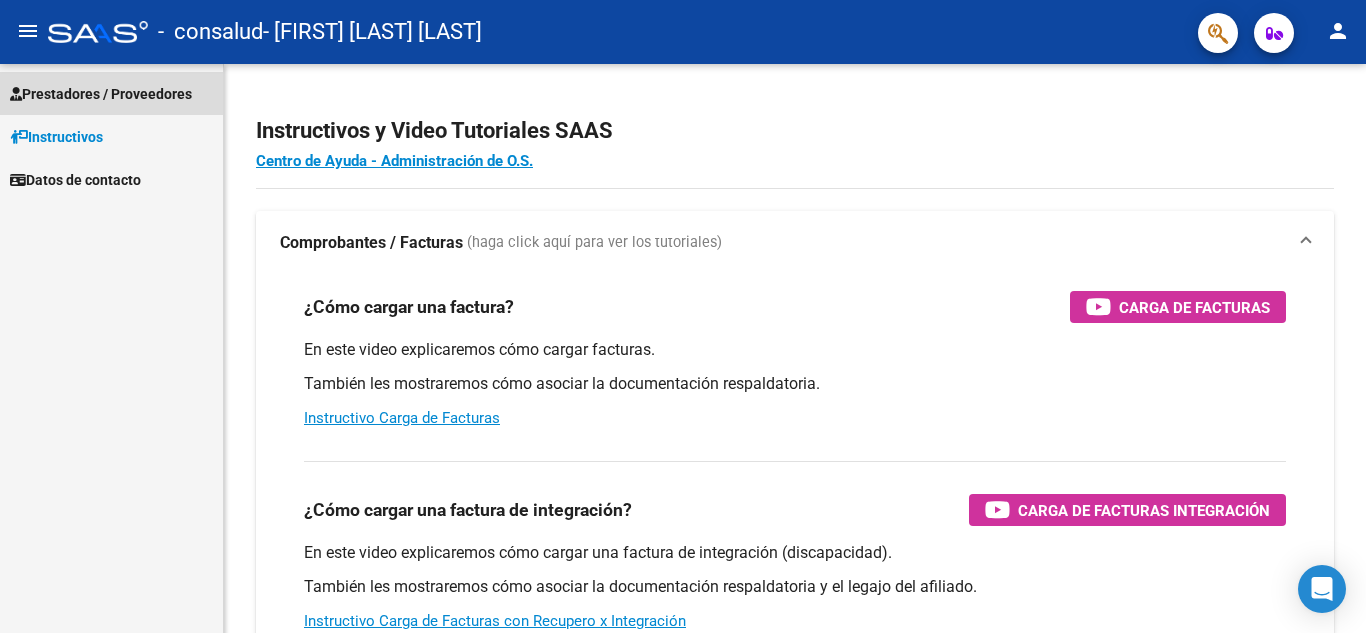 click on "Prestadores / Proveedores" at bounding box center [101, 94] 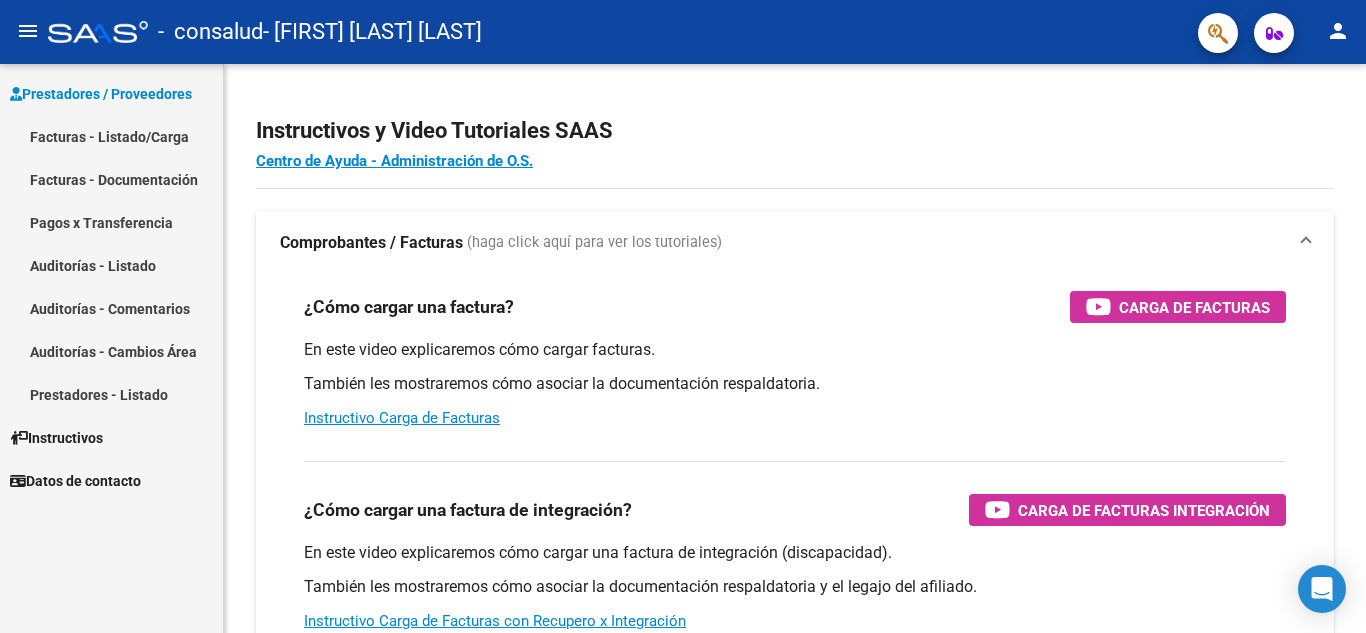 click on "Facturas - Listado/Carga" at bounding box center (111, 136) 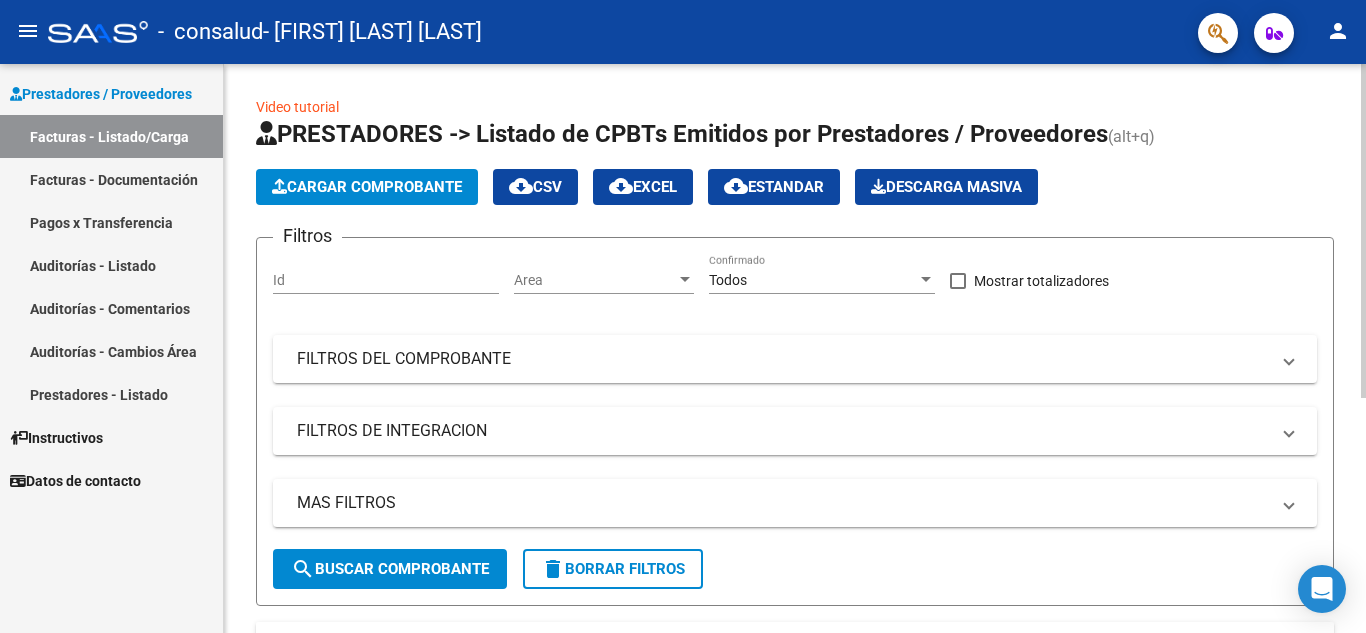 click on "Cargar Comprobante" 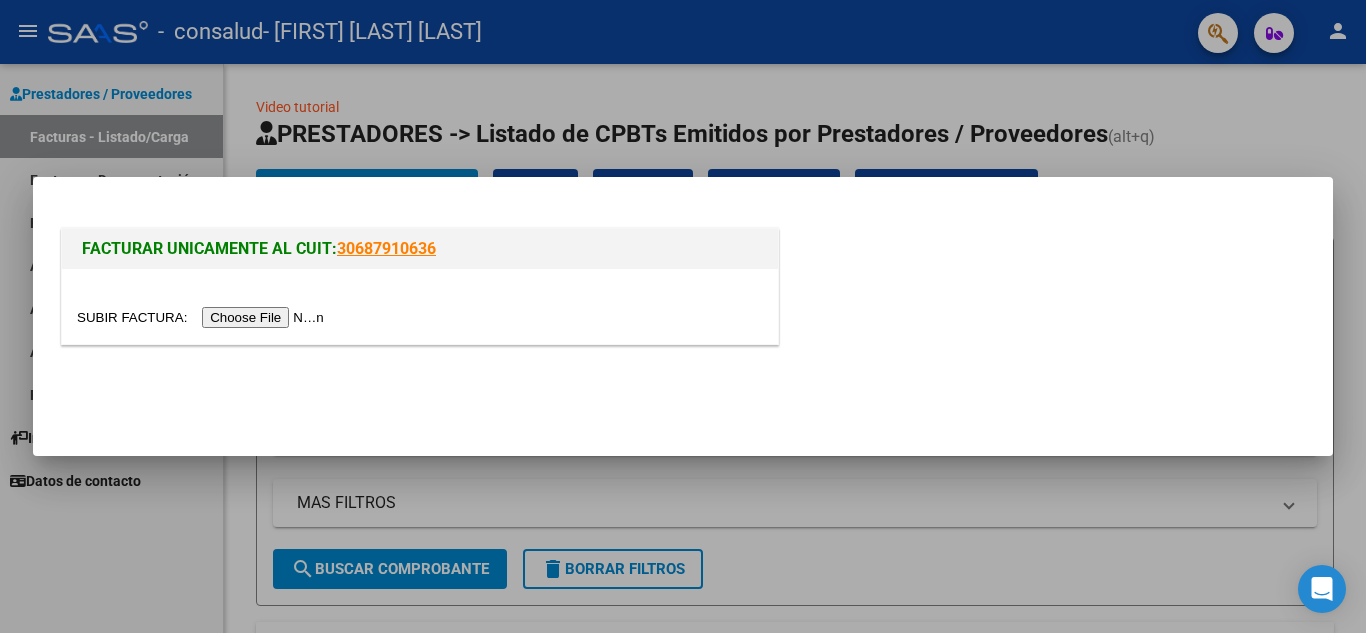 click at bounding box center [203, 317] 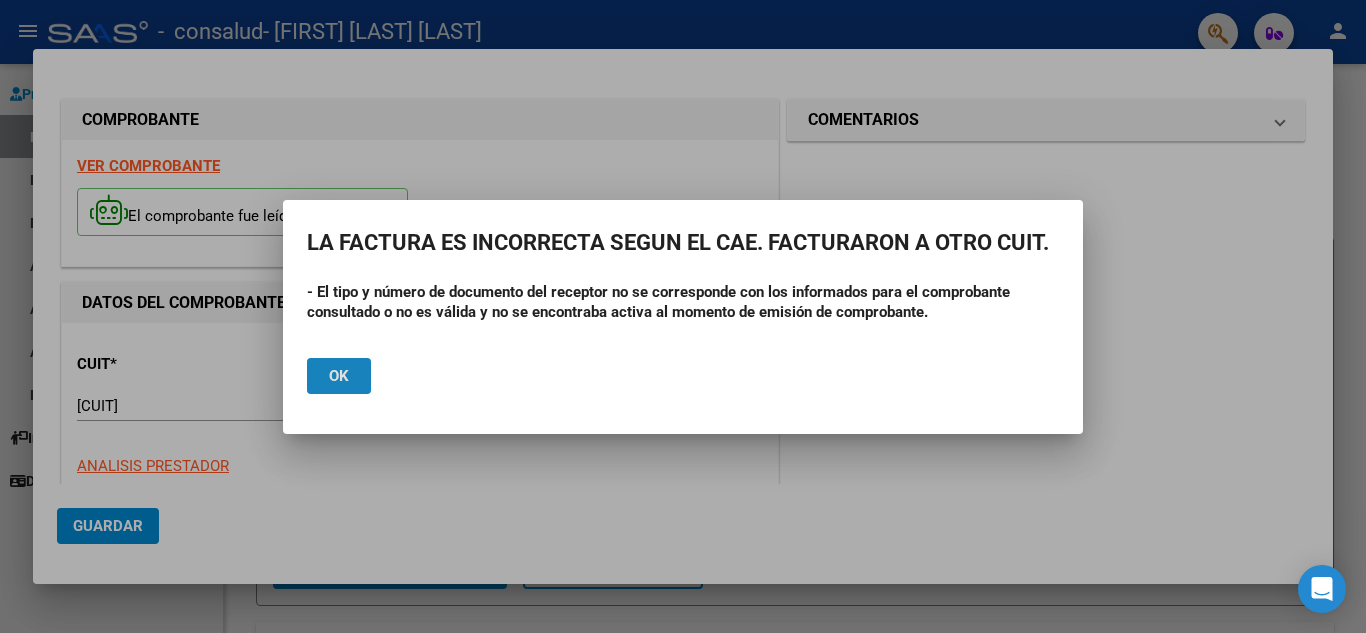 click on "Ok" 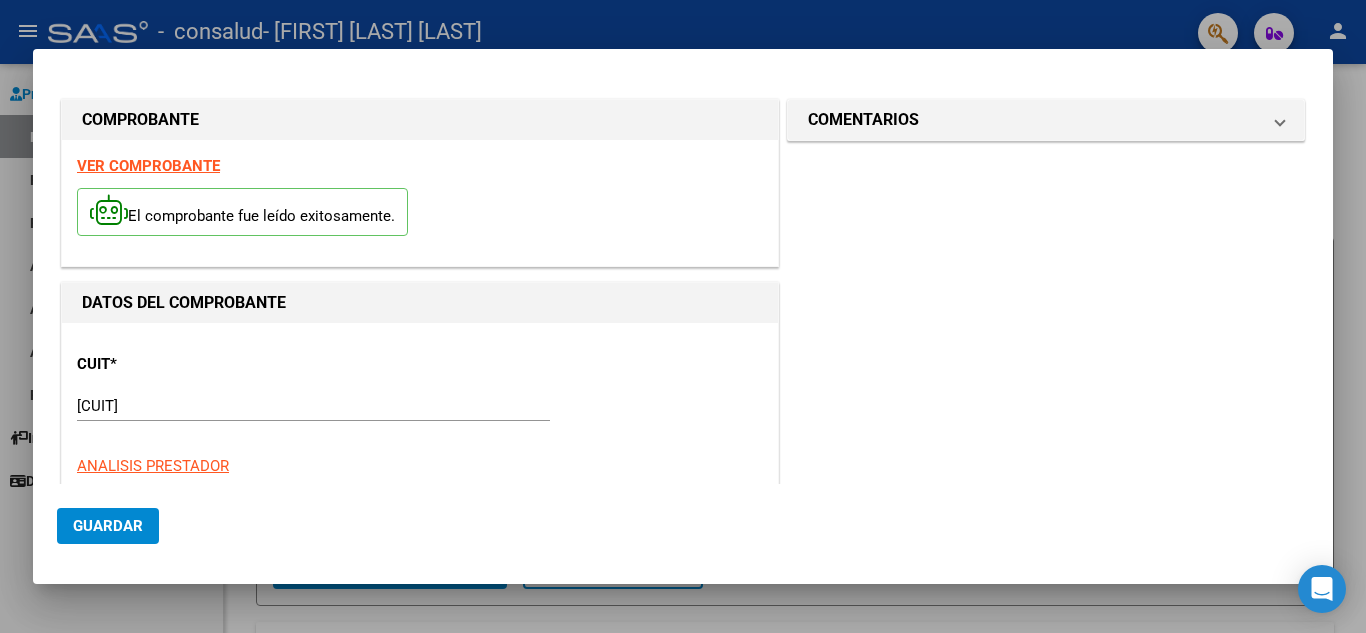 drag, startPoint x: 584, startPoint y: 454, endPoint x: 538, endPoint y: 354, distance: 110.0727 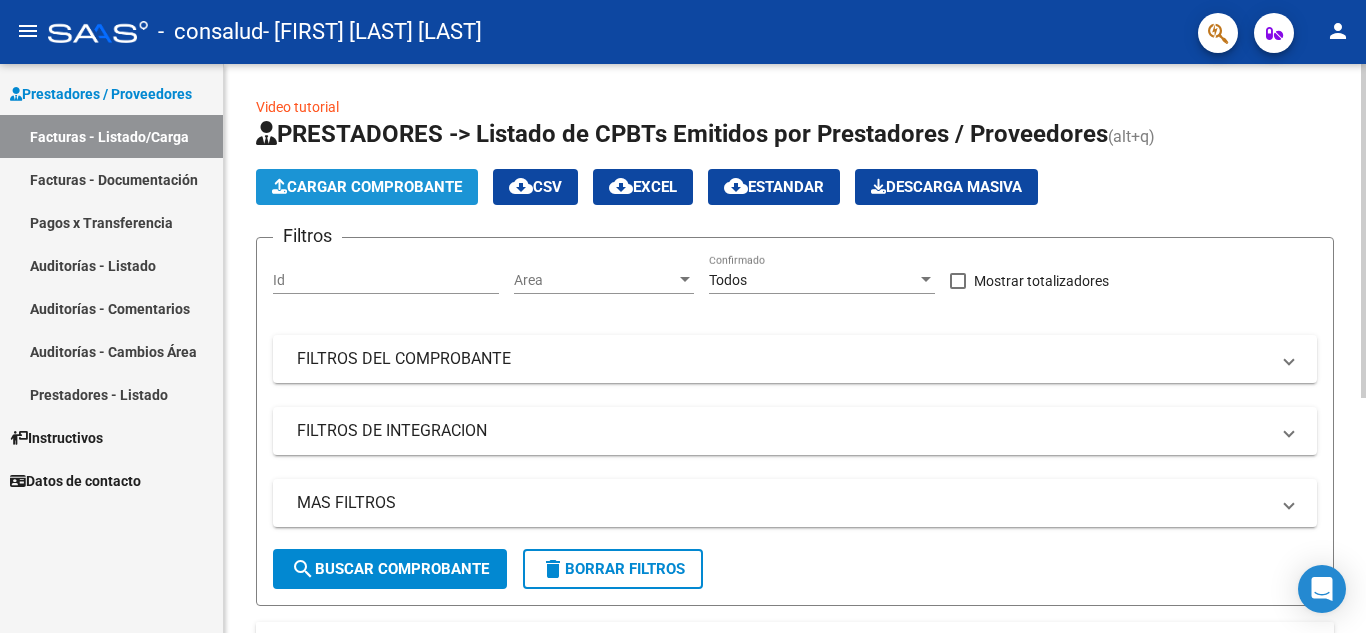 click on "Cargar Comprobante" 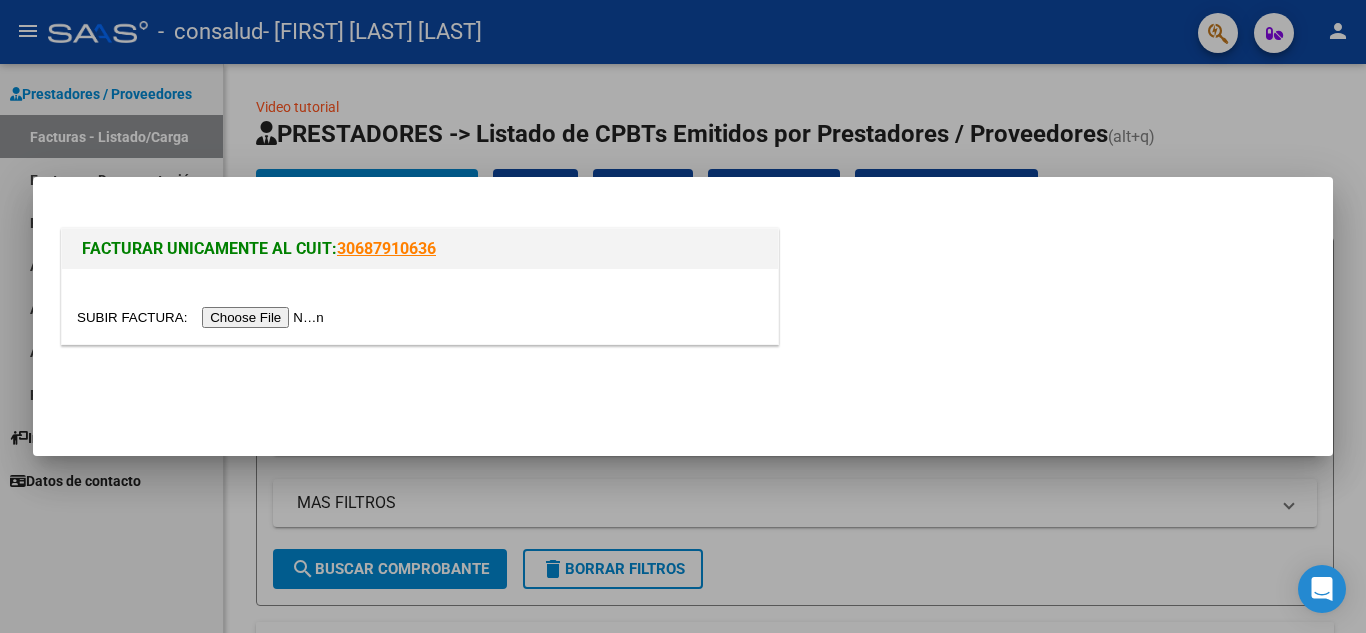 click at bounding box center (203, 317) 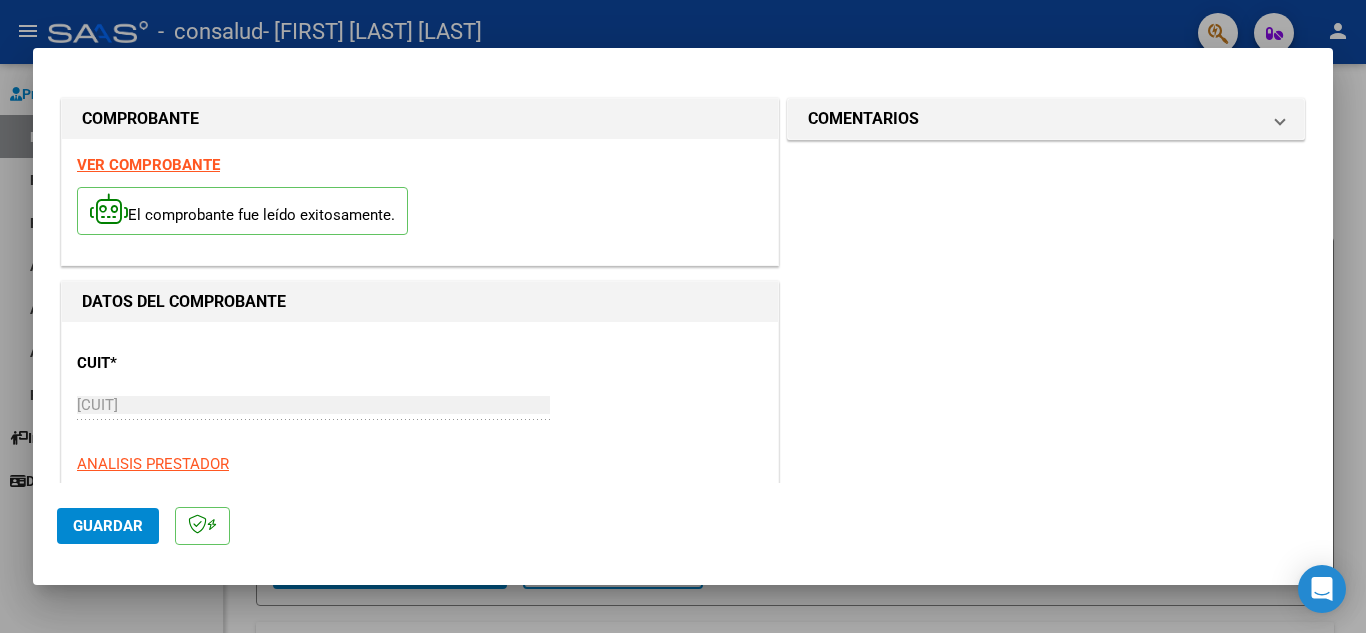 click on "Guardar" 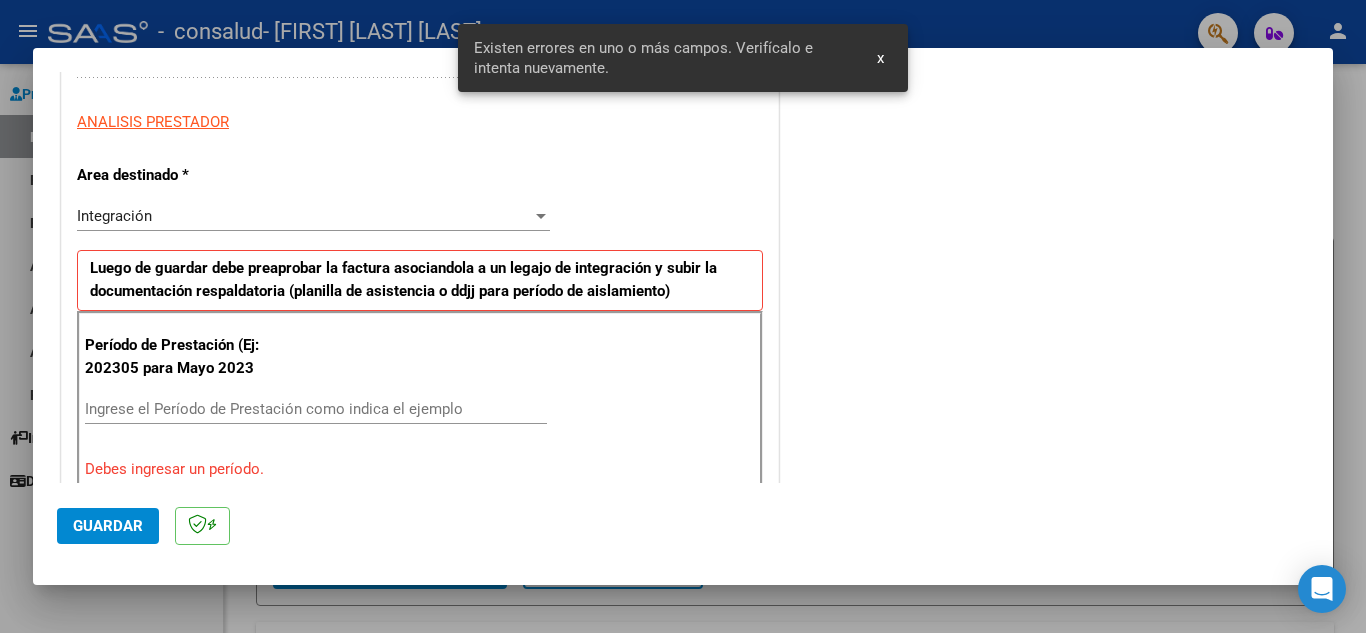 scroll, scrollTop: 453, scrollLeft: 0, axis: vertical 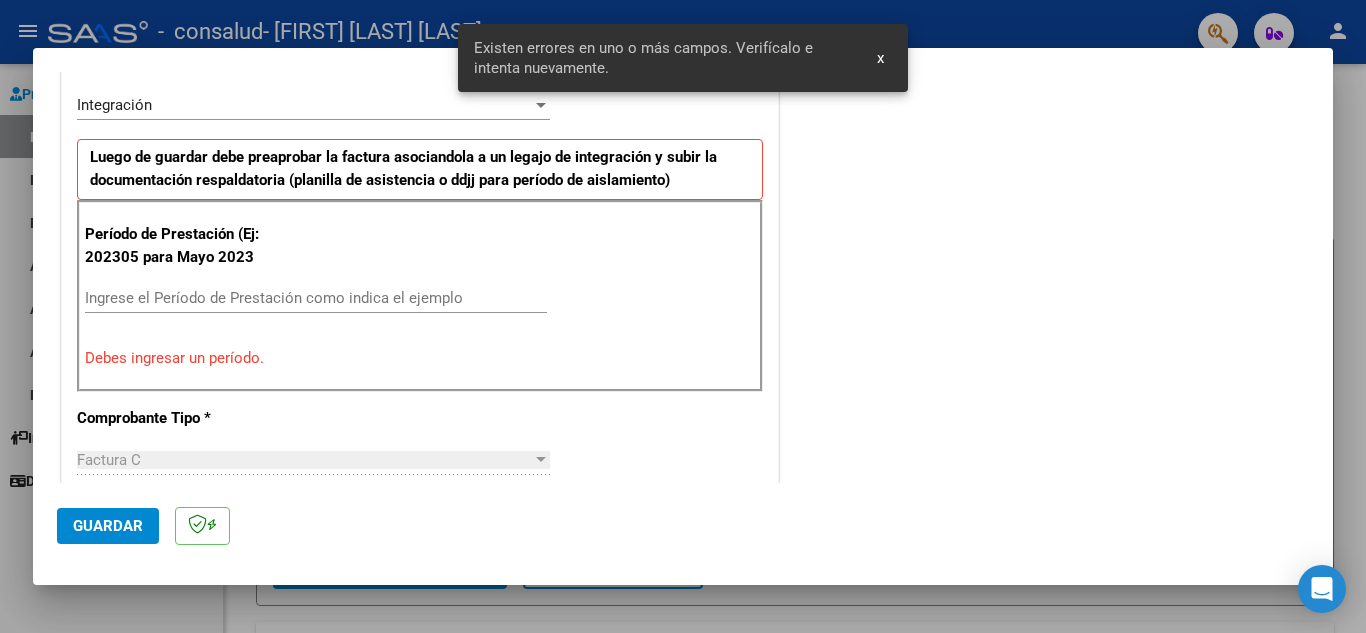 click on "Ingrese el Período de Prestación como indica el ejemplo" at bounding box center (316, 298) 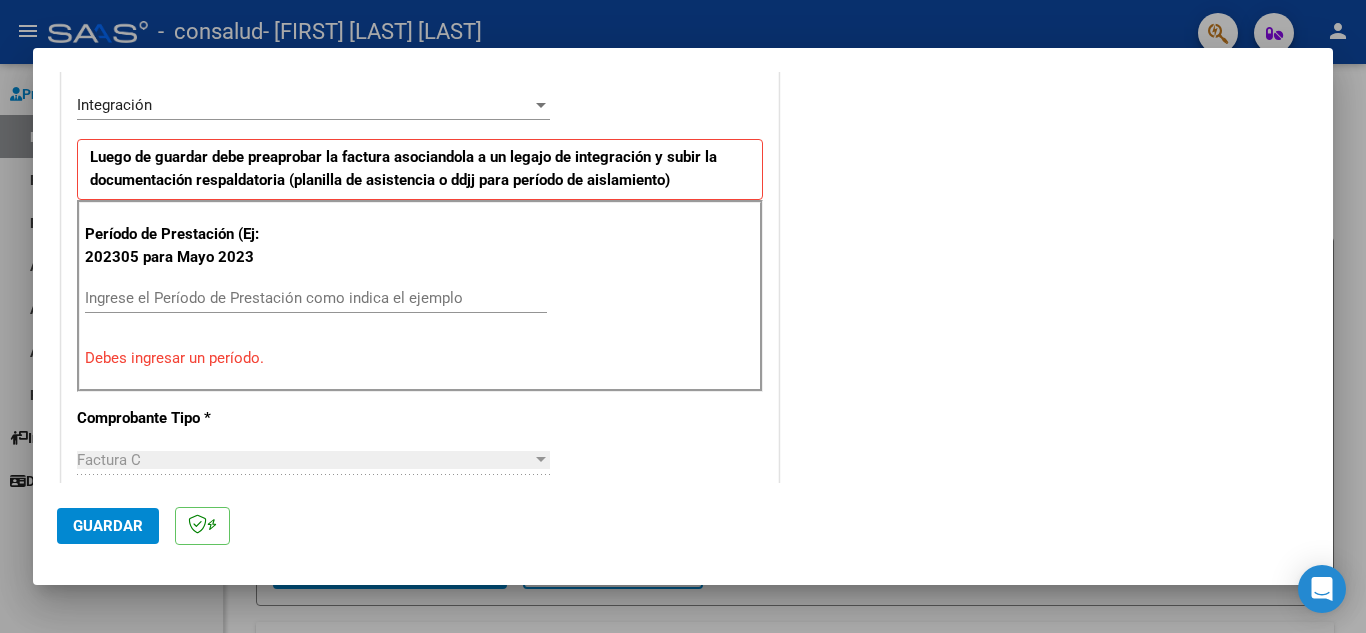 drag, startPoint x: 89, startPoint y: 256, endPoint x: 259, endPoint y: 264, distance: 170.18813 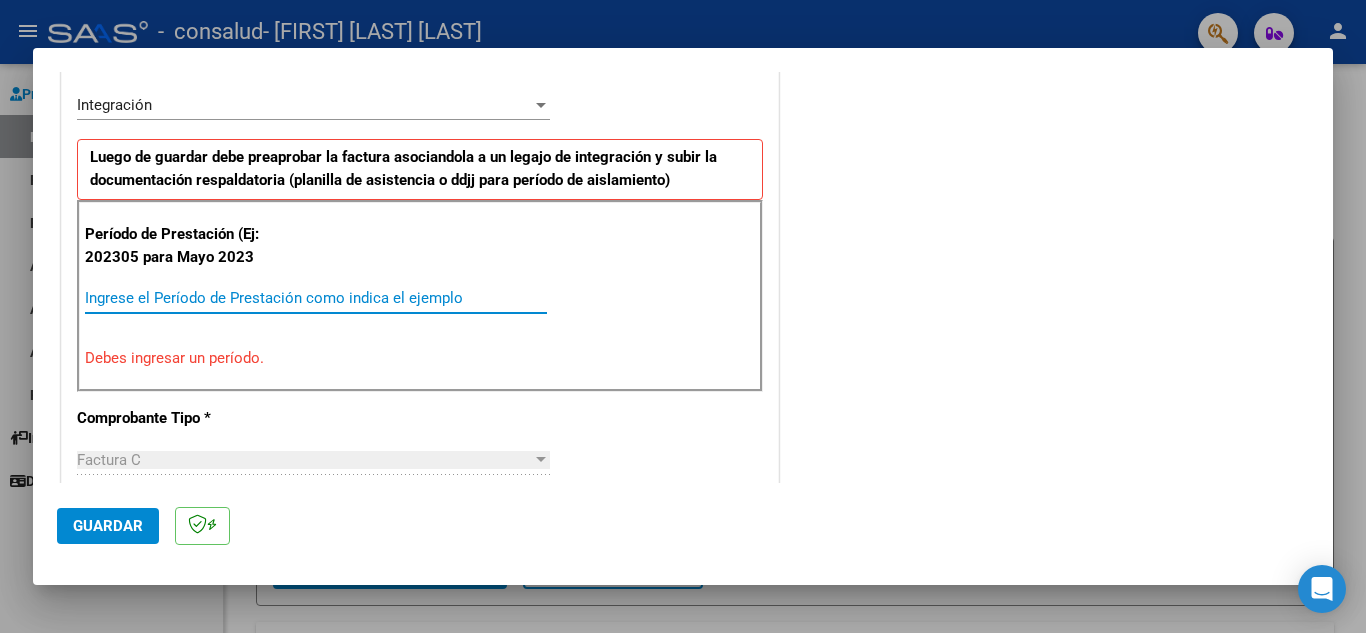 paste on "[DATE]" 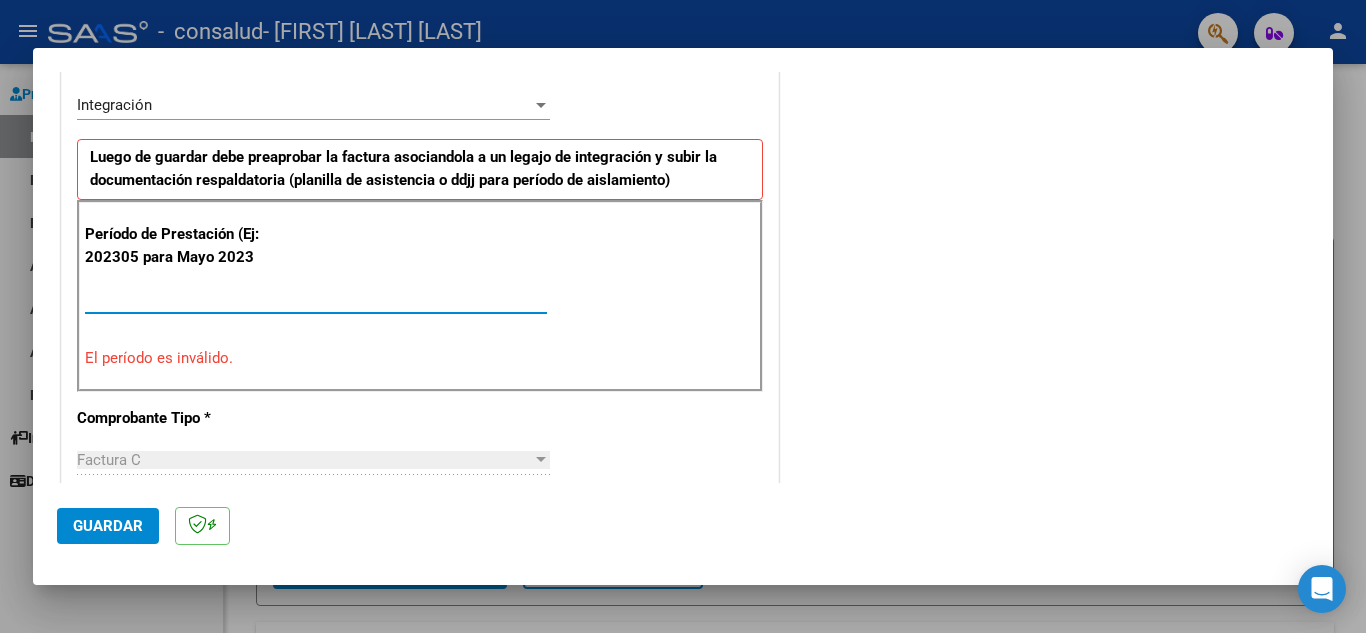 drag, startPoint x: 129, startPoint y: 296, endPoint x: 218, endPoint y: 295, distance: 89.005615 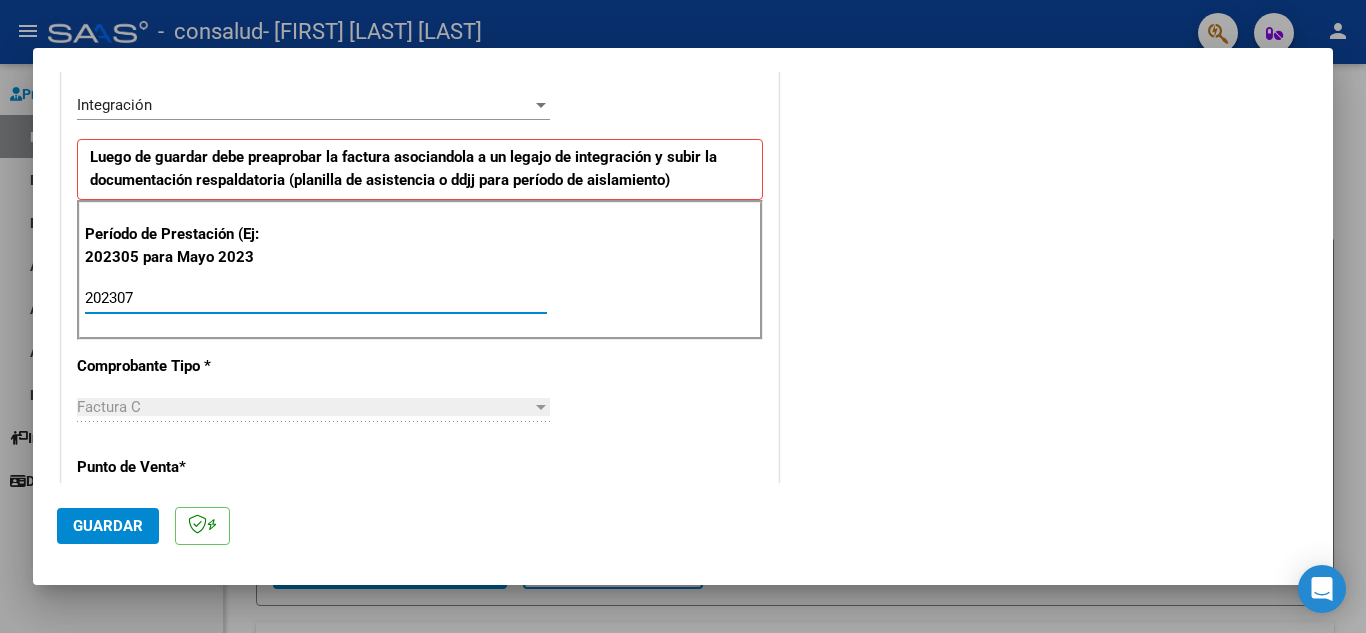 type on "202307" 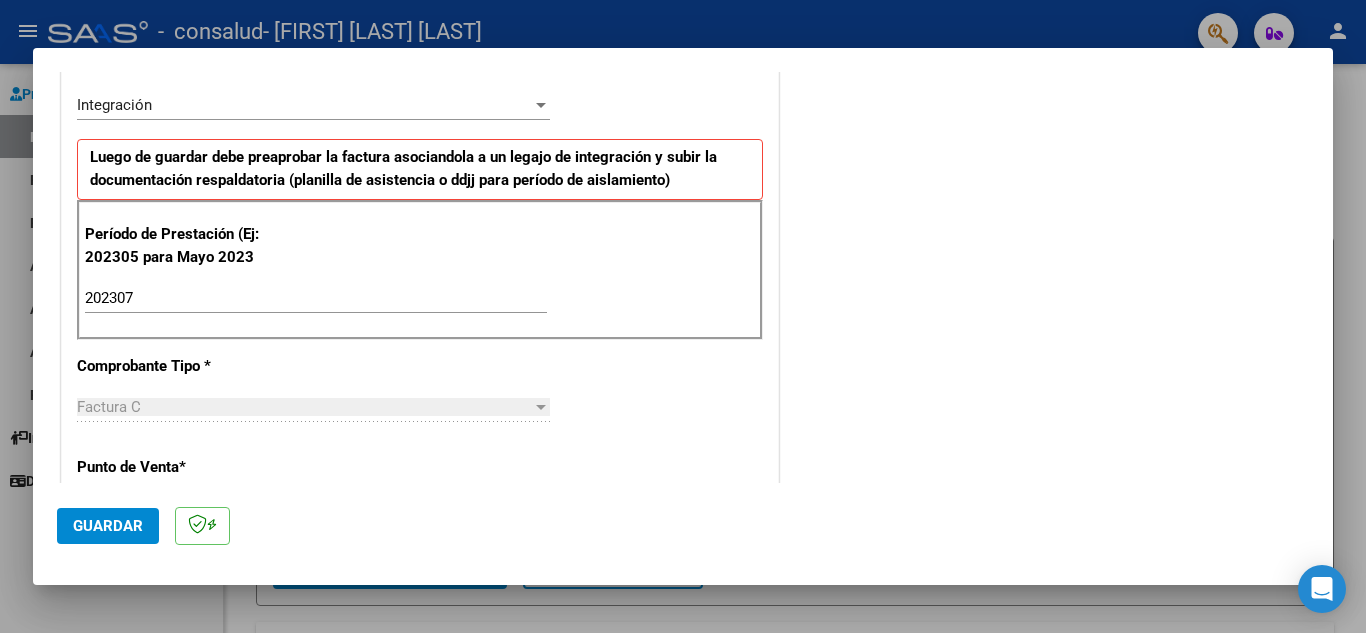 click on "CUIT  *   [NUMBER] Ingresar CUIT  ANALISIS PRESTADOR  Area destinado * Integración Seleccionar Area Luego de guardar debe preaprobar la factura asociandola a un legajo de integración y subir la documentación respaldatoria (planilla de asistencia o ddjj para período de aislamiento)  Período de Prestación (Ej: 202305 para Mayo 2023    202307 Ingrese el Período de Prestación como indica el ejemplo   Comprobante Tipo * Factura C Seleccionar Tipo Punto de Venta  *   1 Ingresar el Nro.  Número  *   69 Ingresar el Nro.  Monto  *   $ 148.447,32 Ingresar el monto  Fecha del Cpbt.  *   2025-08-01 Ingresar la fecha  CAE / CAEA (no ingrese CAI)    75315573830811 Ingresar el CAE o CAEA (no ingrese CAI)  Fecha de Vencimiento    Ingresar la fecha  Ref. Externa    Ingresar la ref.  N° Liquidación    Ingresar el N° Liquidación" at bounding box center (420, 602) 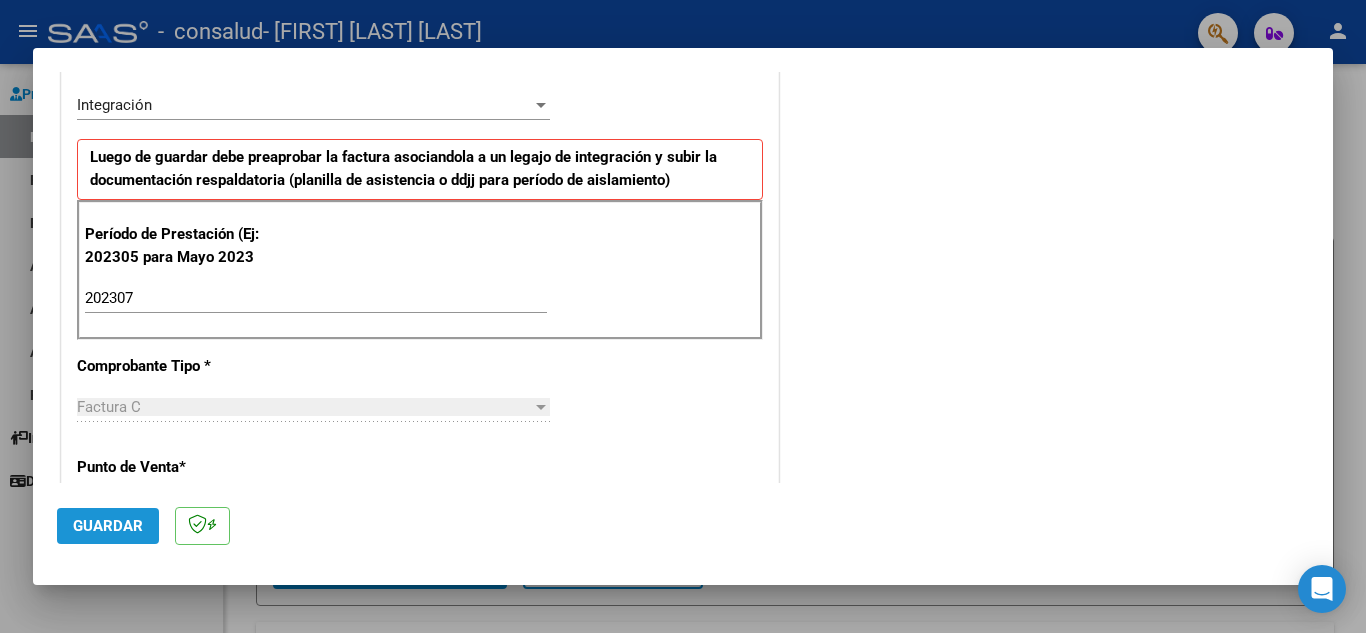 click on "Guardar" 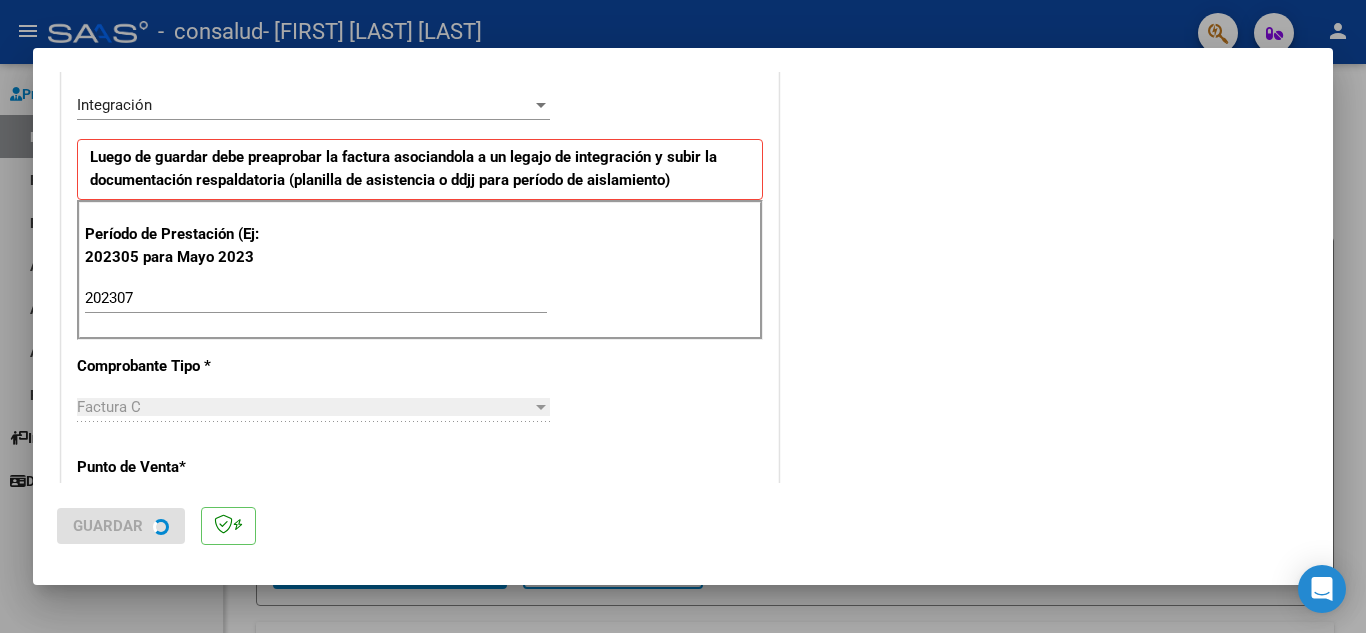 scroll, scrollTop: 0, scrollLeft: 0, axis: both 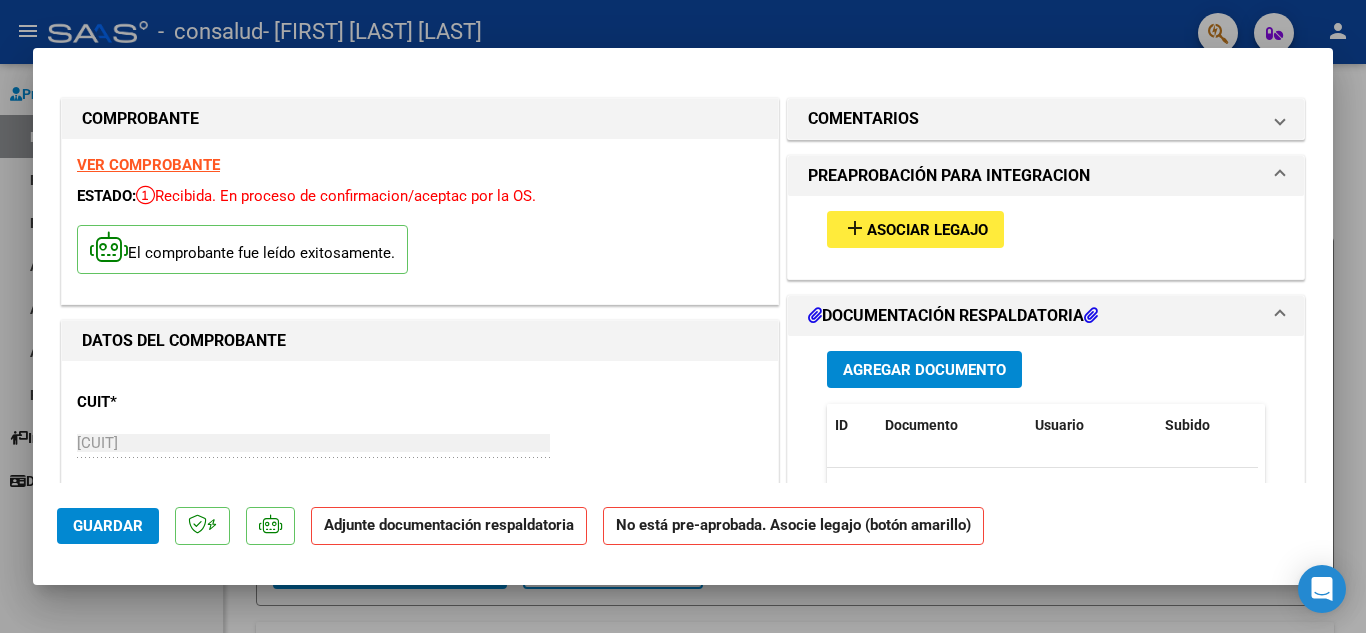click on "Agregar Documento" at bounding box center (924, 370) 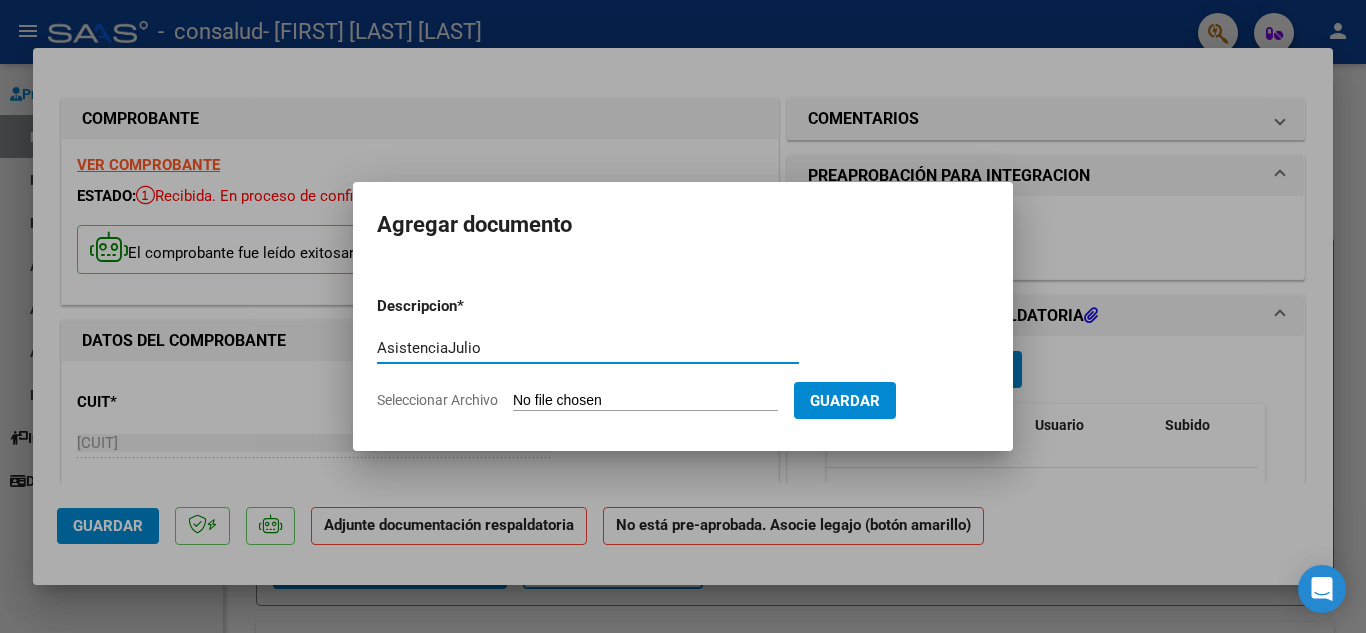 type on "AsistenciaJulio" 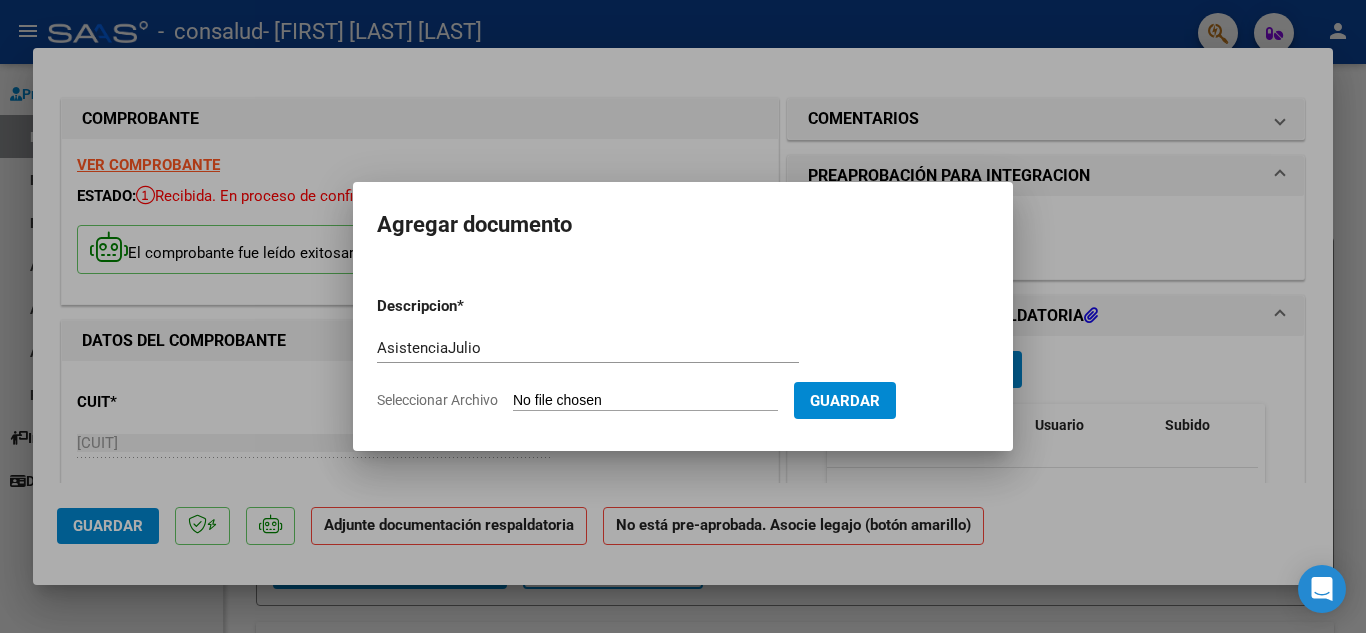 type on "C:\fakepath\[PERSON][MONTH].pdf" 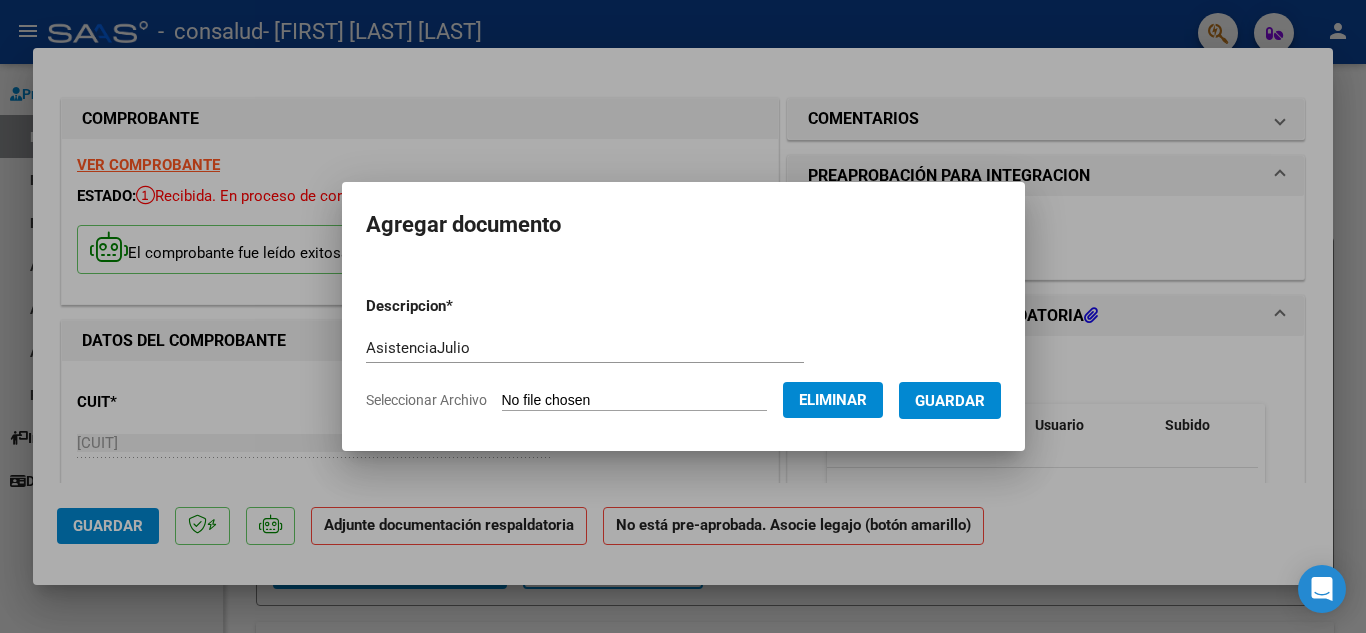 click on "Guardar" at bounding box center [950, 401] 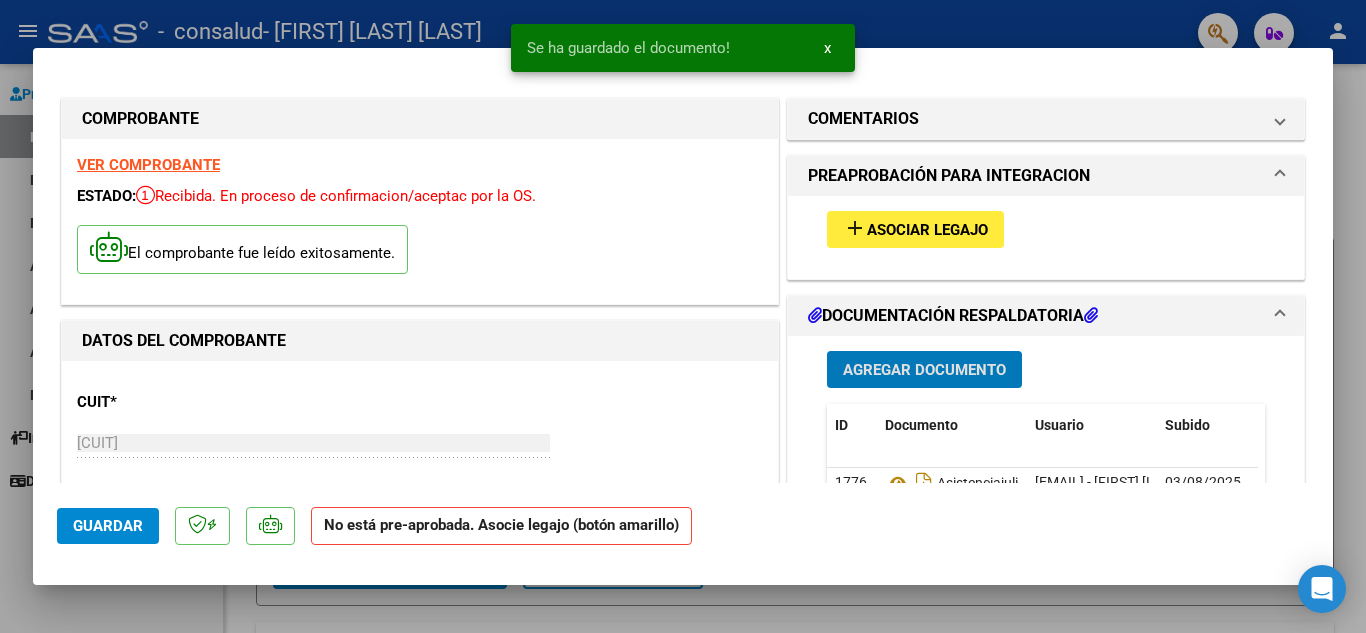click on "Guardar" 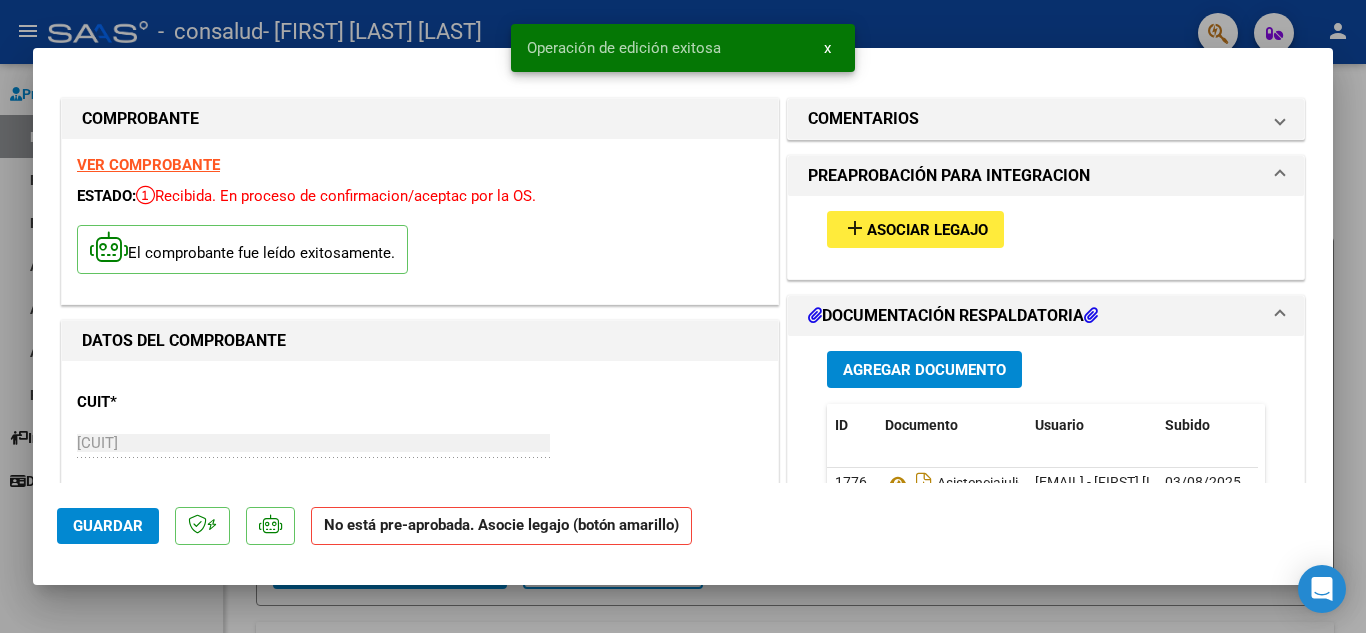 type 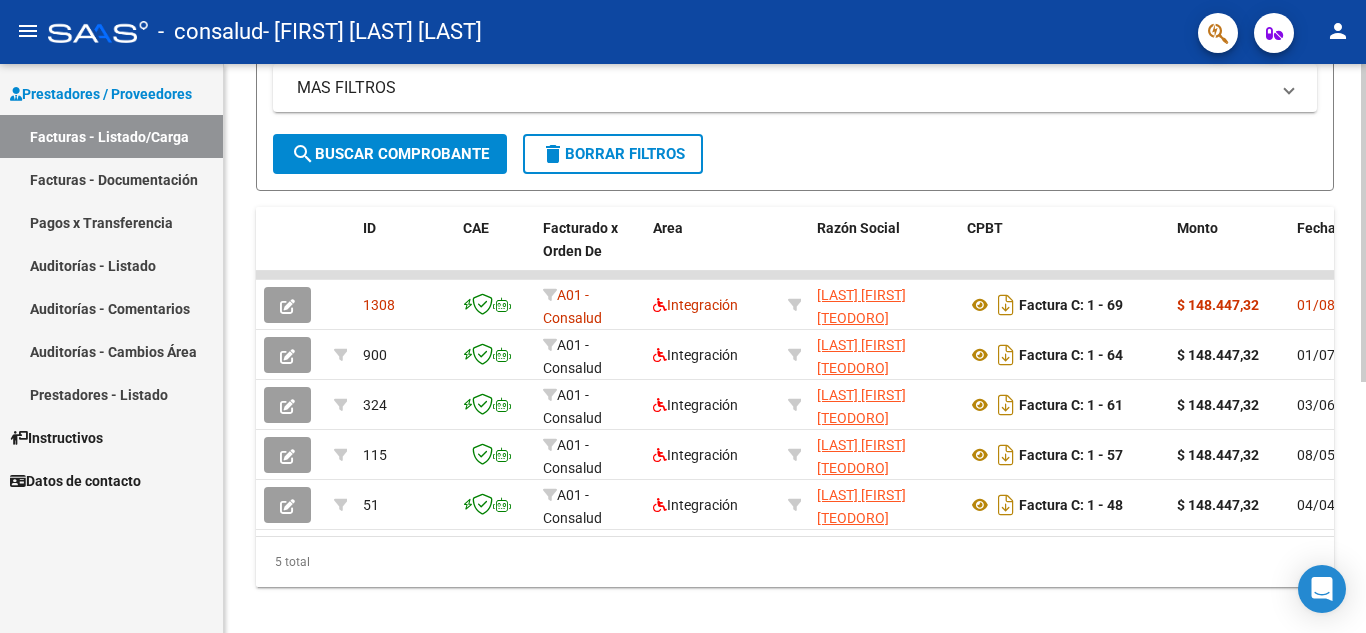 scroll, scrollTop: 420, scrollLeft: 0, axis: vertical 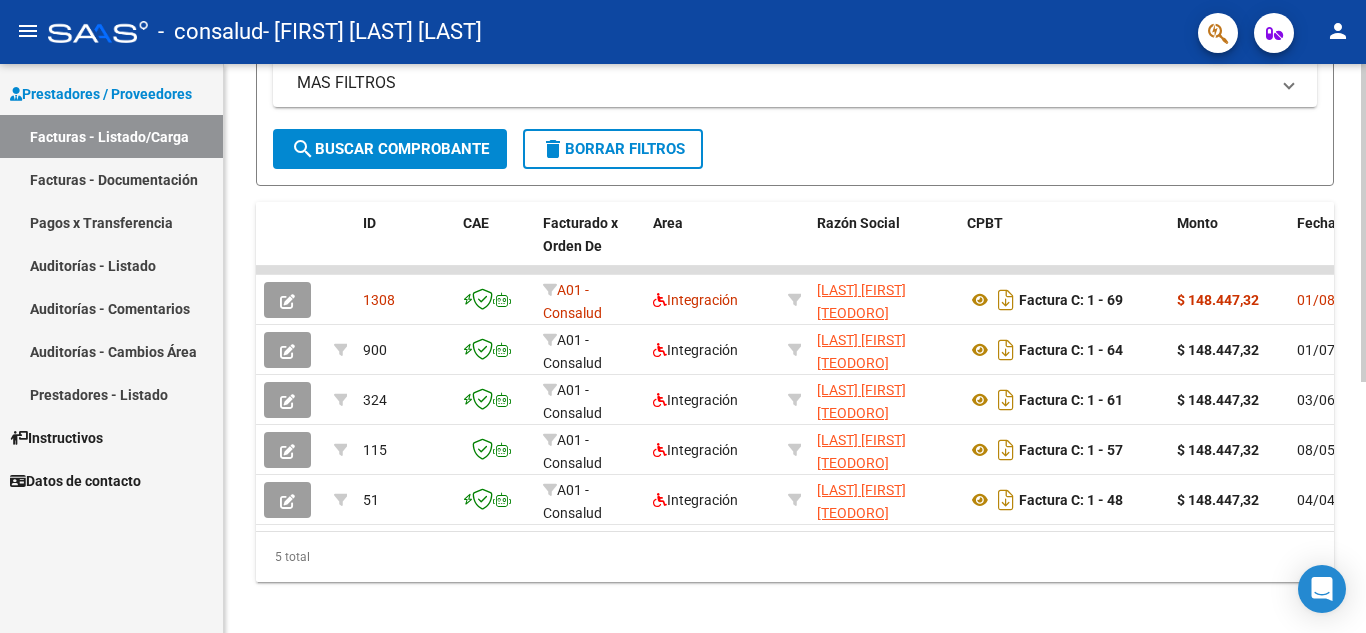click 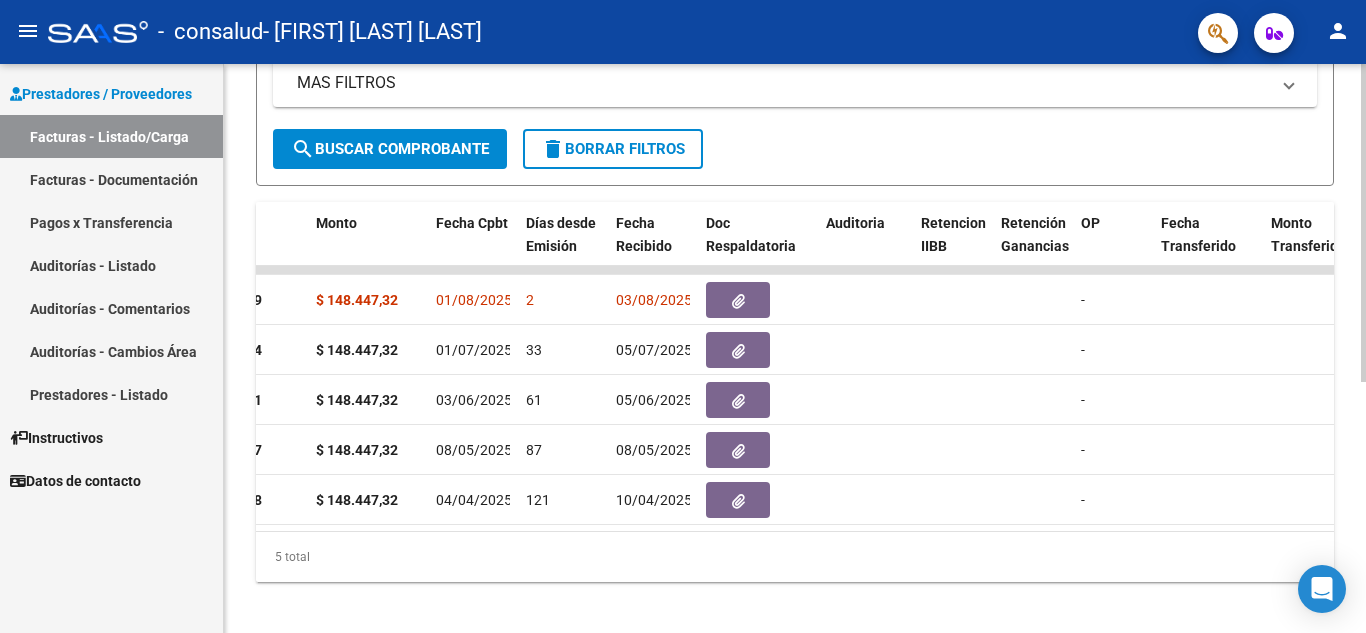 scroll, scrollTop: 0, scrollLeft: 853, axis: horizontal 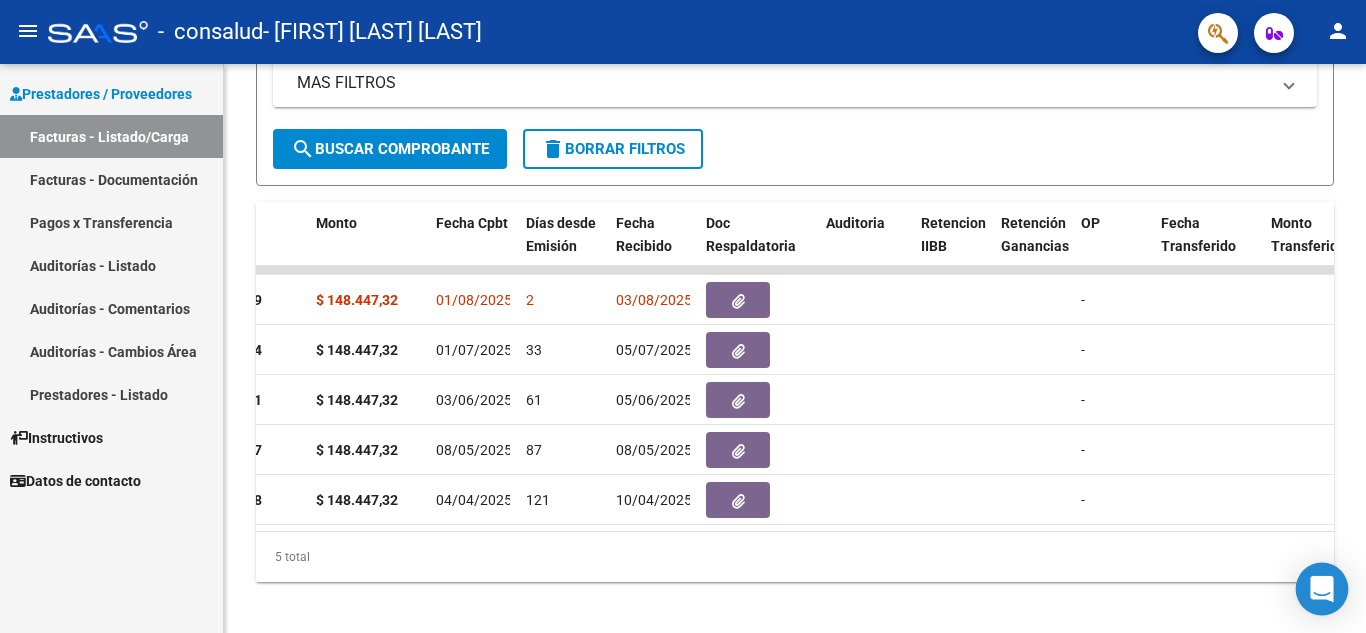 click at bounding box center [1322, 589] 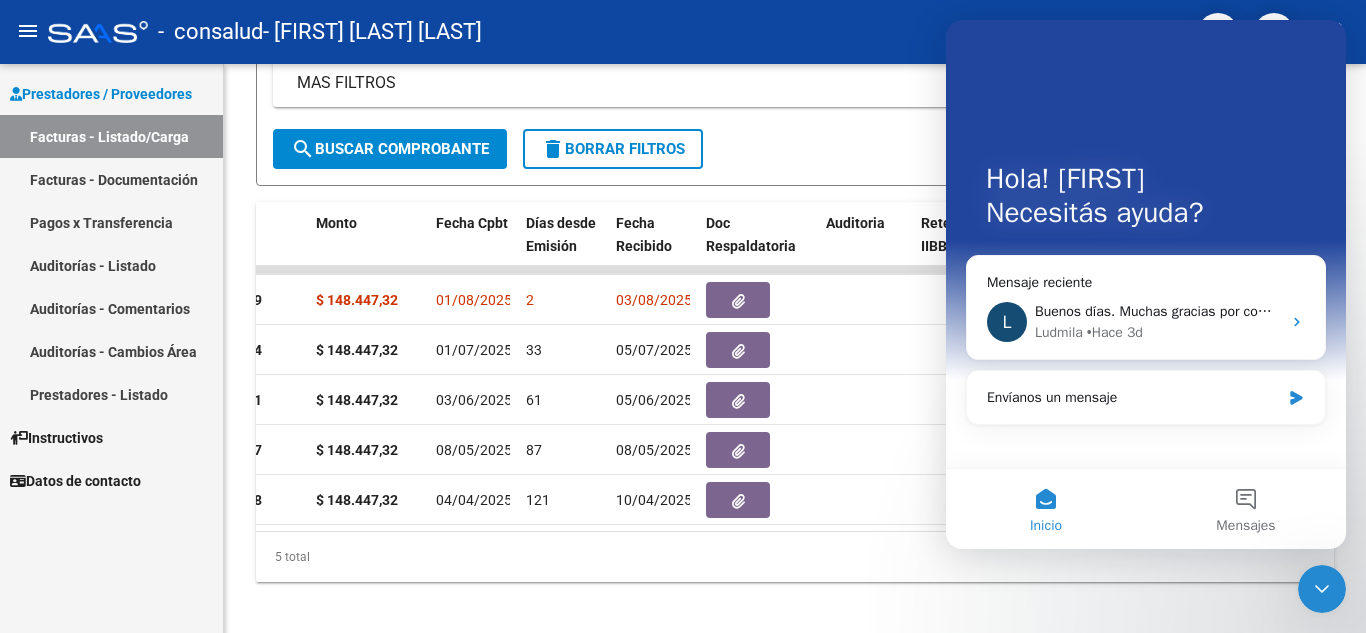scroll, scrollTop: 0, scrollLeft: 0, axis: both 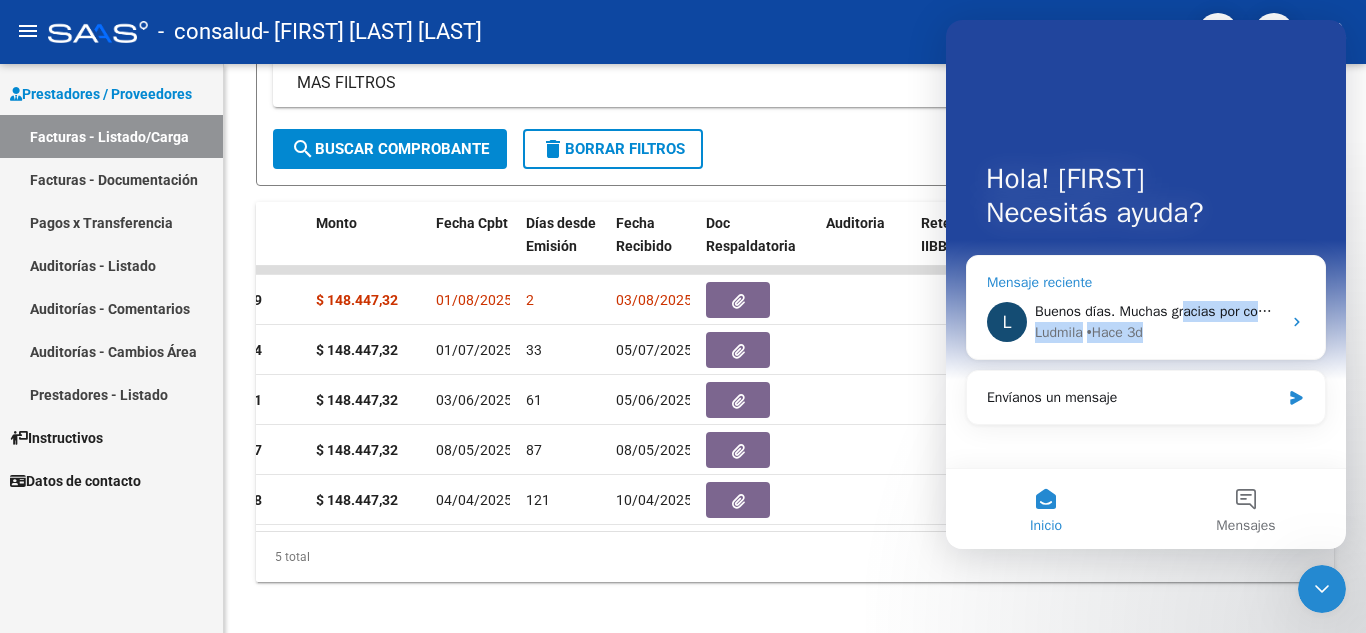 click on "Buenos días. Muchas gracias por comunicarse con el Soporte de la plataforma. En qué puedo ayudarlo? [PERSON] •  Hace 3d" at bounding box center (1158, 322) 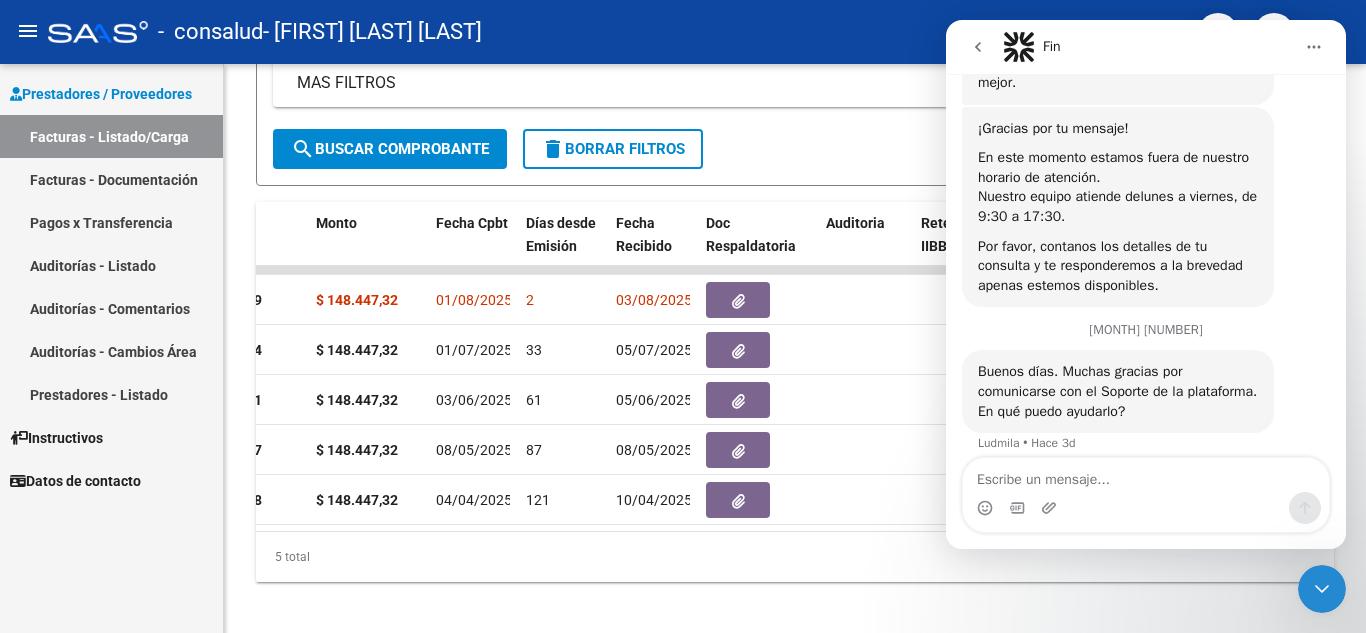 scroll, scrollTop: 1360, scrollLeft: 0, axis: vertical 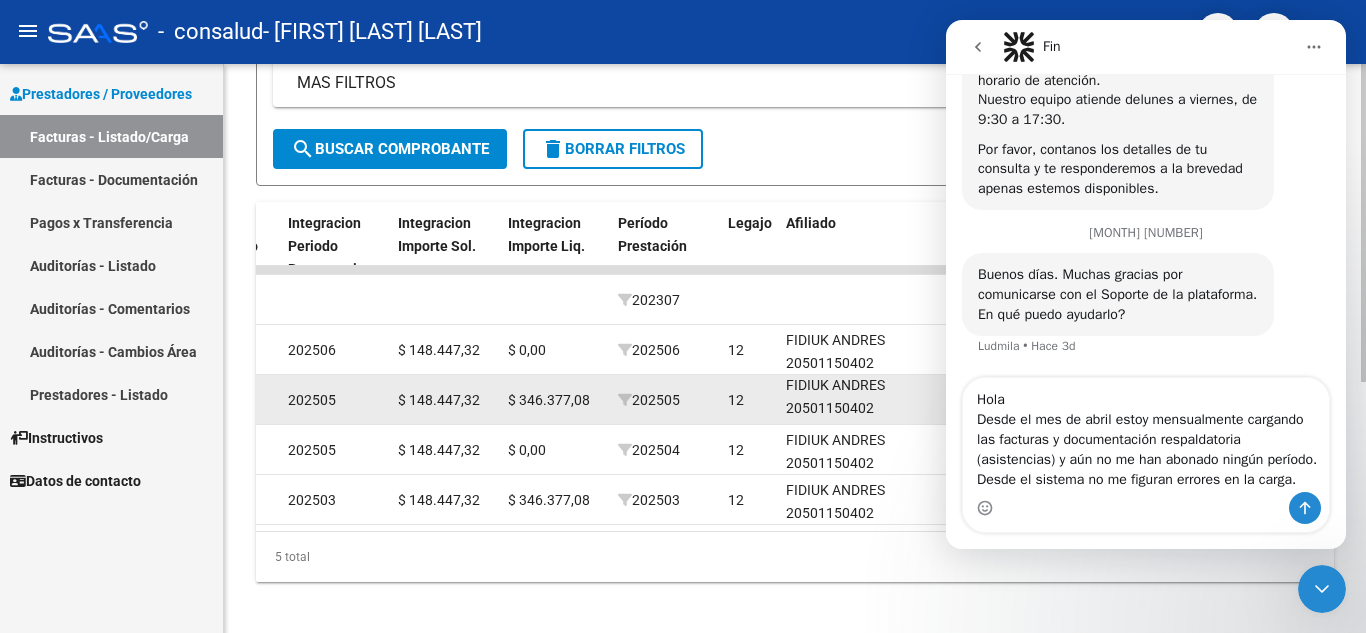 drag, startPoint x: 786, startPoint y: 386, endPoint x: 898, endPoint y: 398, distance: 112.64102 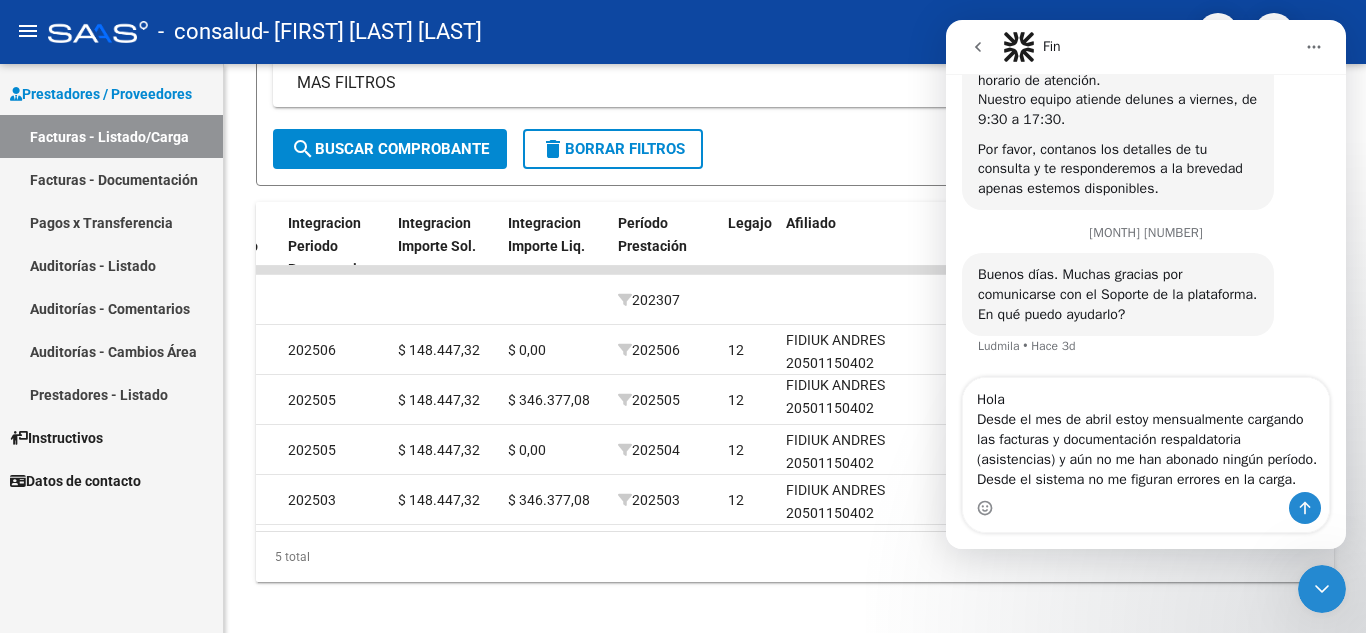 copy on "FIDIUK ANDRES 20501150402" 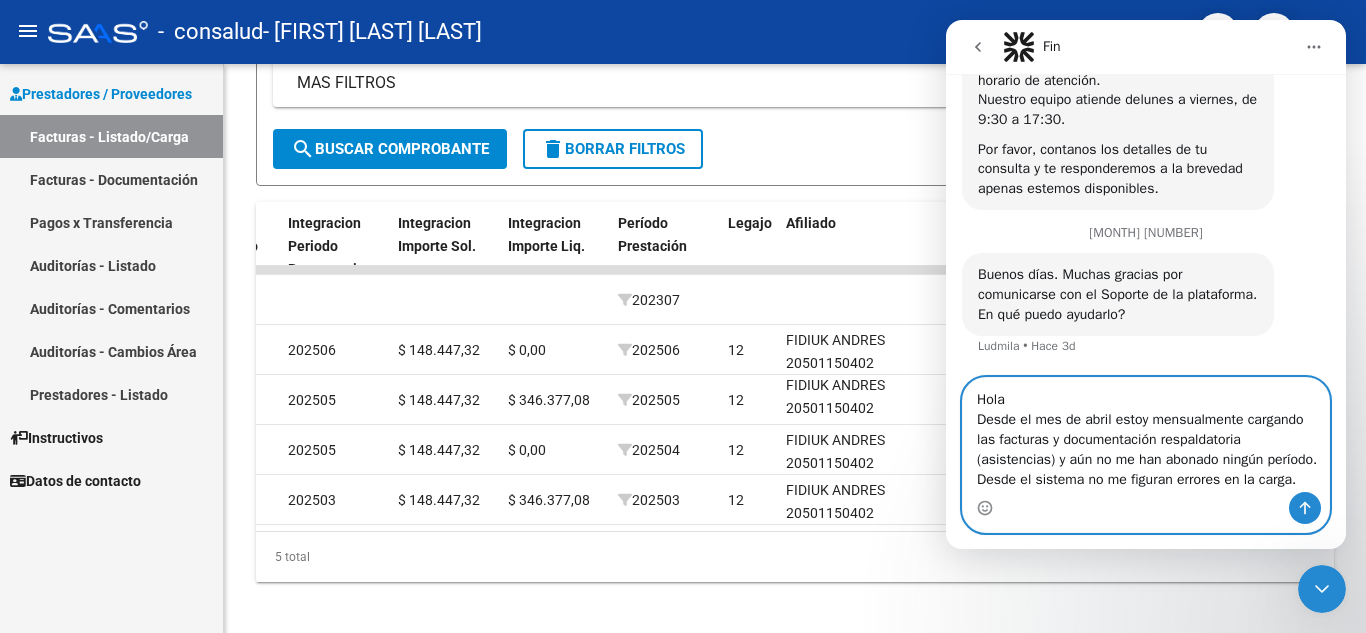 click on "Hola
Desde el mes de abril estoy mensualmente cargando las facturas y documentación respaldatoria (asistencias) y aún no me han abonado ningún período. Desde el sistema no me figuran errores en la carga." at bounding box center (1146, 435) 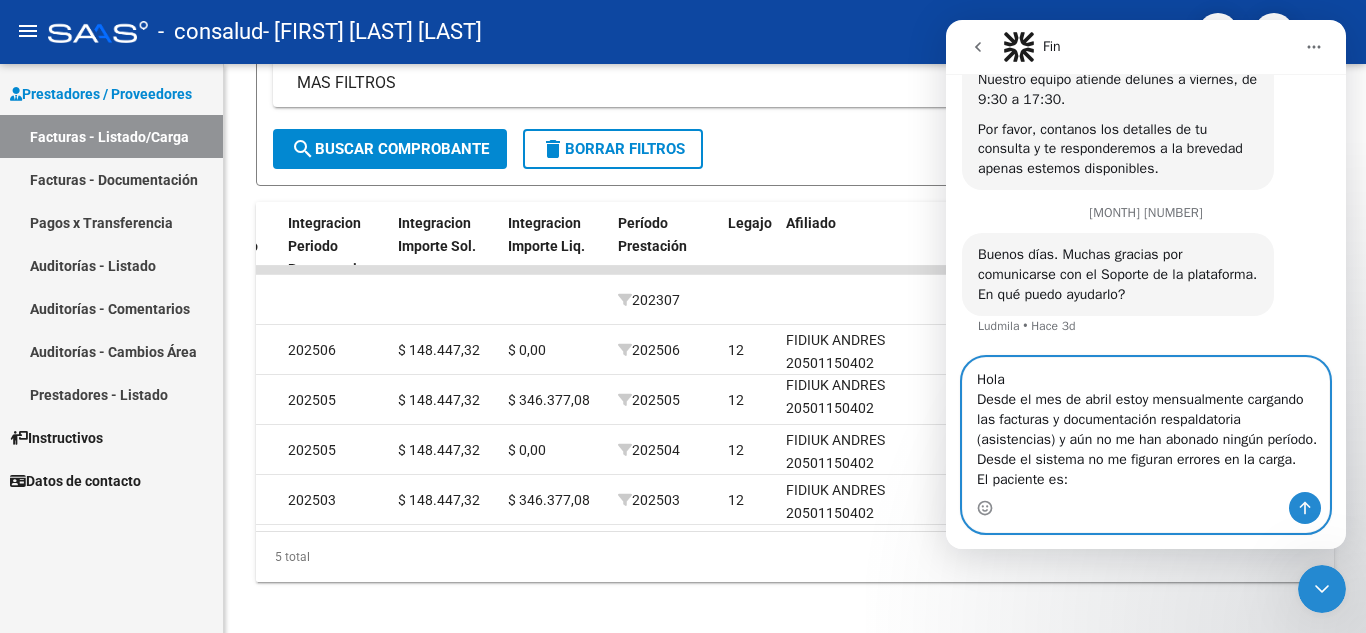 scroll, scrollTop: 1480, scrollLeft: 0, axis: vertical 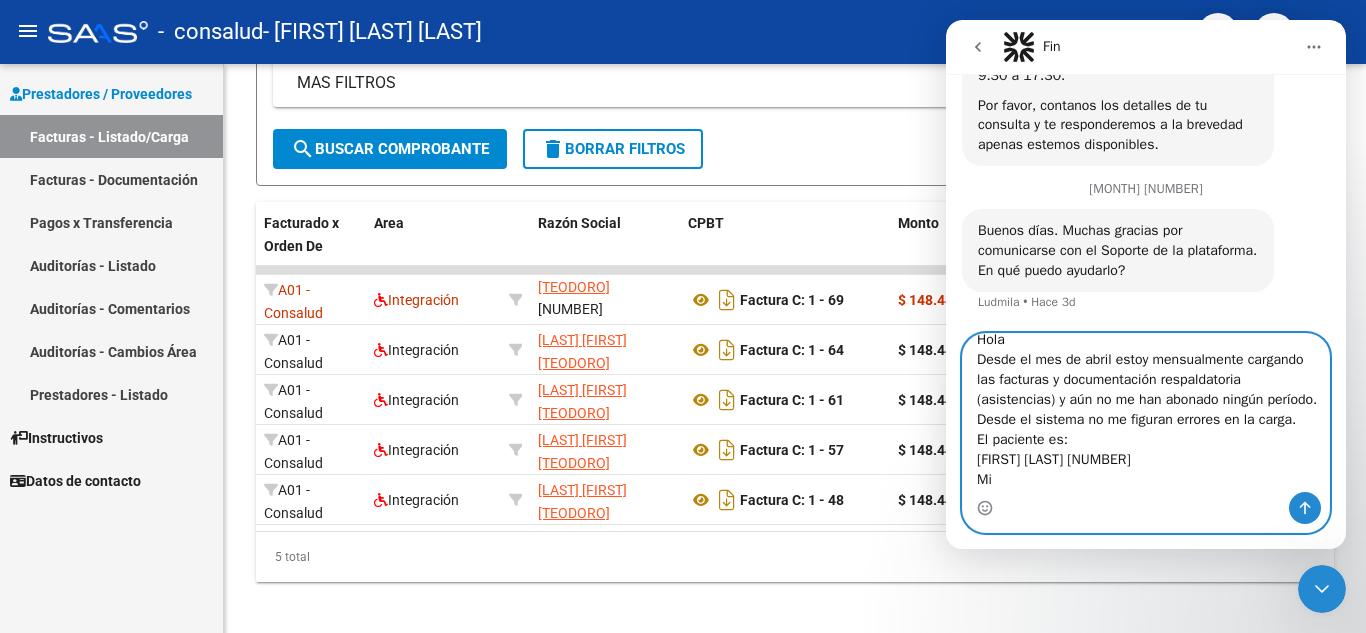 drag, startPoint x: 1034, startPoint y: 481, endPoint x: 1005, endPoint y: 485, distance: 29.274563 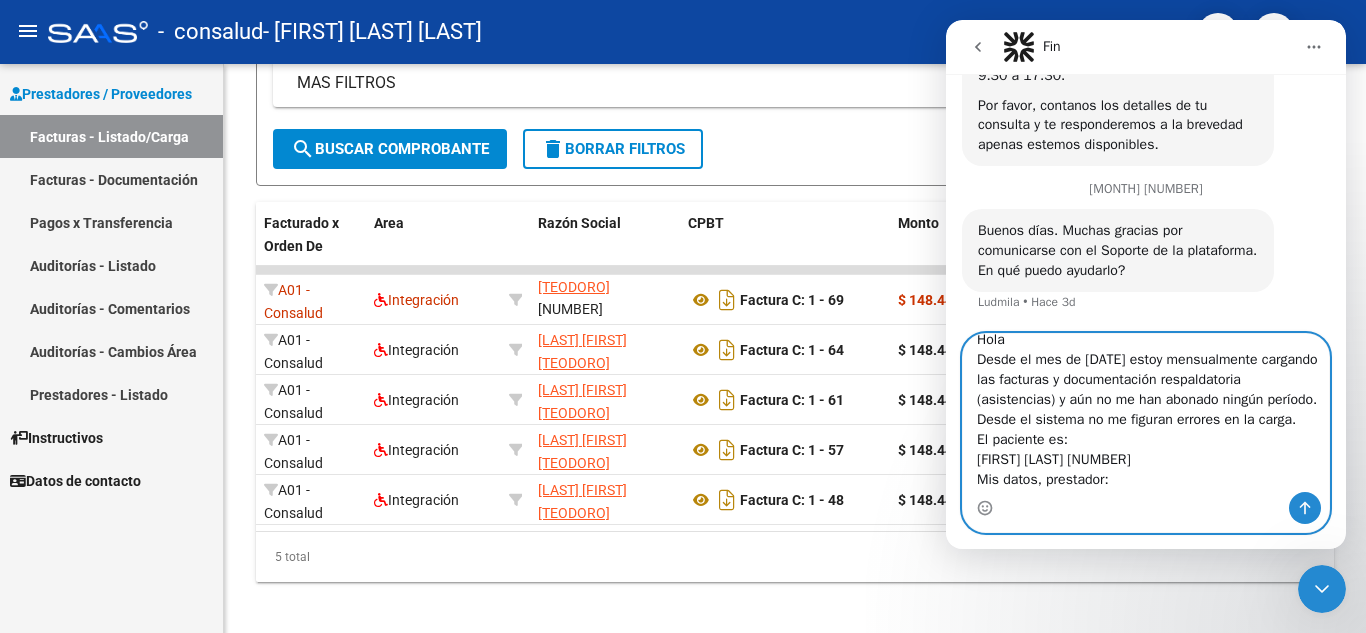 scroll, scrollTop: 53, scrollLeft: 0, axis: vertical 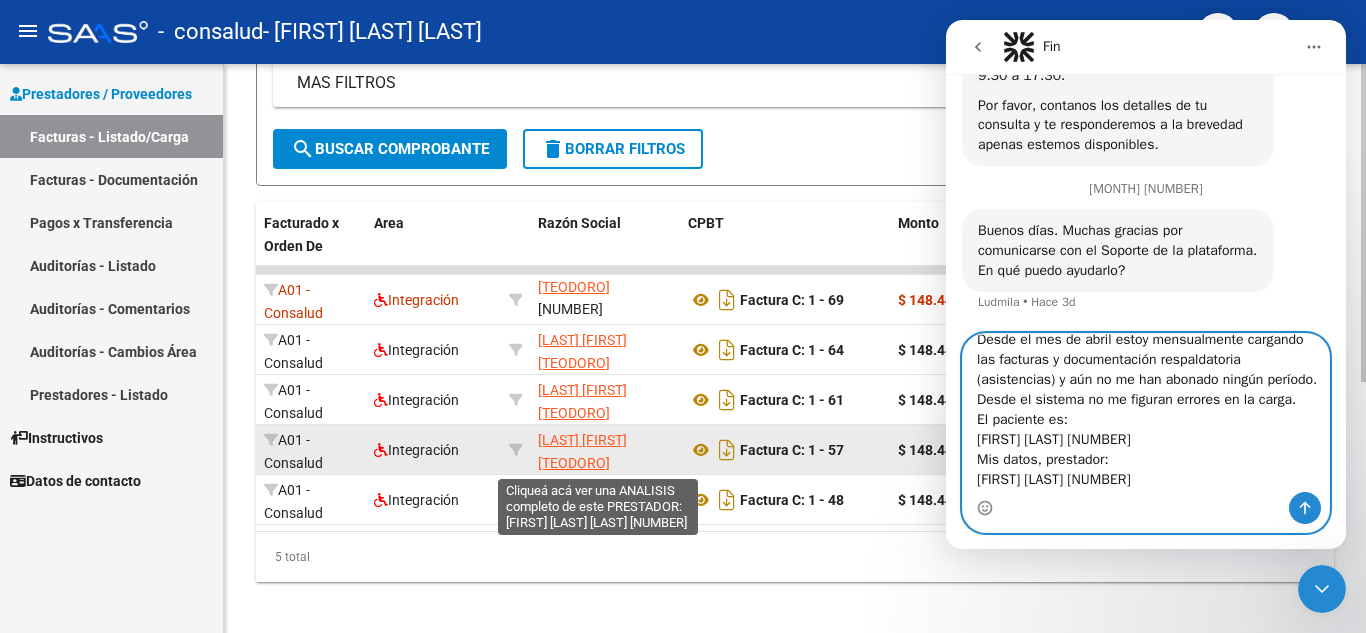 type on "Hola
Desde el mes de abril estoy mensualmente cargando las facturas y documentación respaldatoria (asistencias) y aún no me han abonado ningún período. Desde el sistema no me figuran errores en la carga.
El paciente es:
[FIRST] [LAST] [DOCUMENT_NUMBER]
Mis datos, prestador:
SLOBOZIEN LUCAS TEODORO 20390446005" 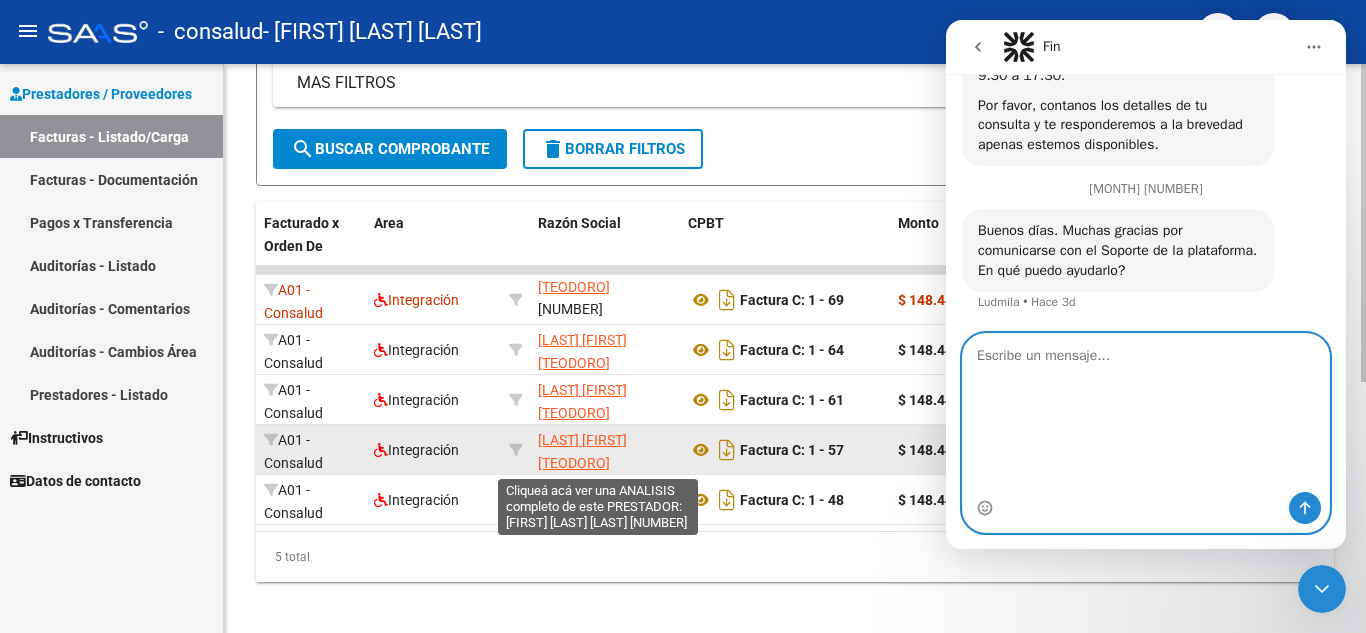 scroll, scrollTop: 0, scrollLeft: 0, axis: both 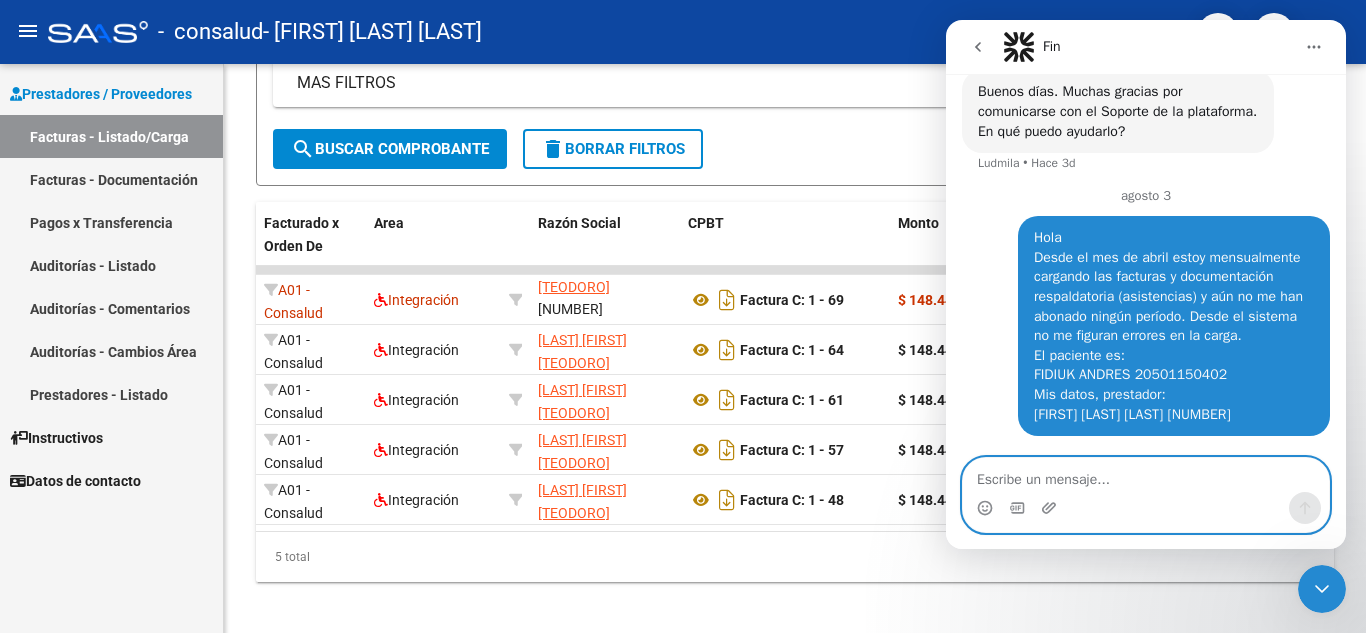 type 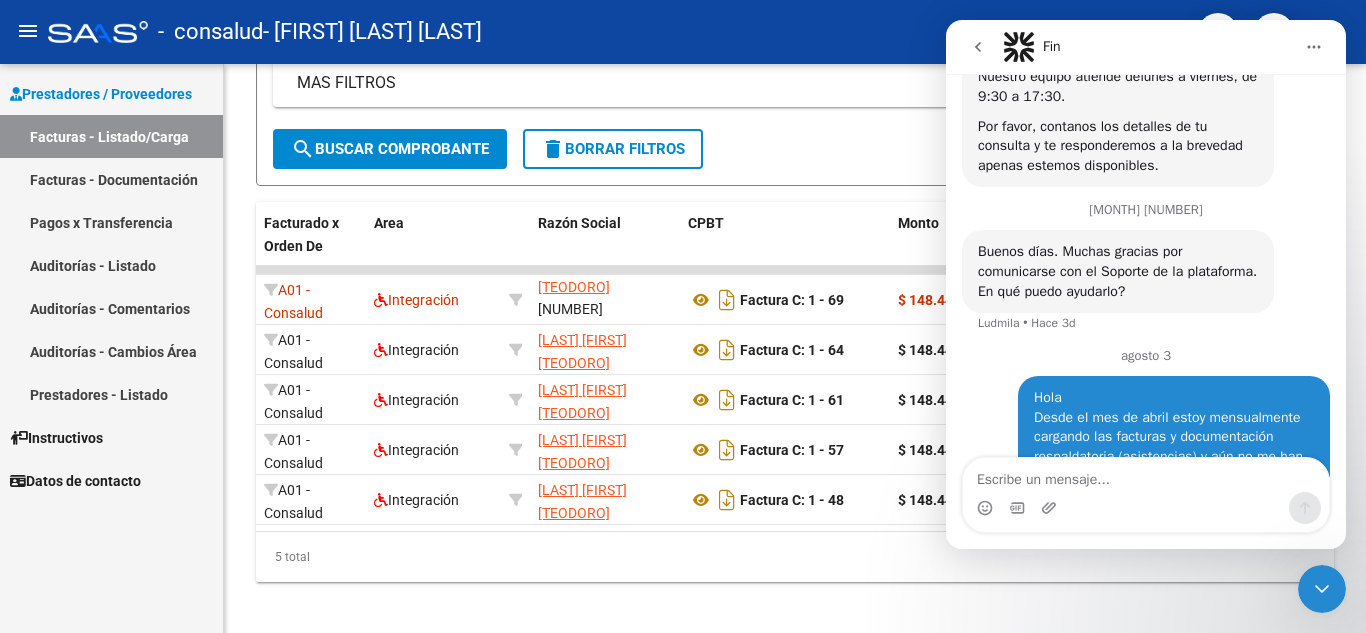 scroll, scrollTop: 1623, scrollLeft: 0, axis: vertical 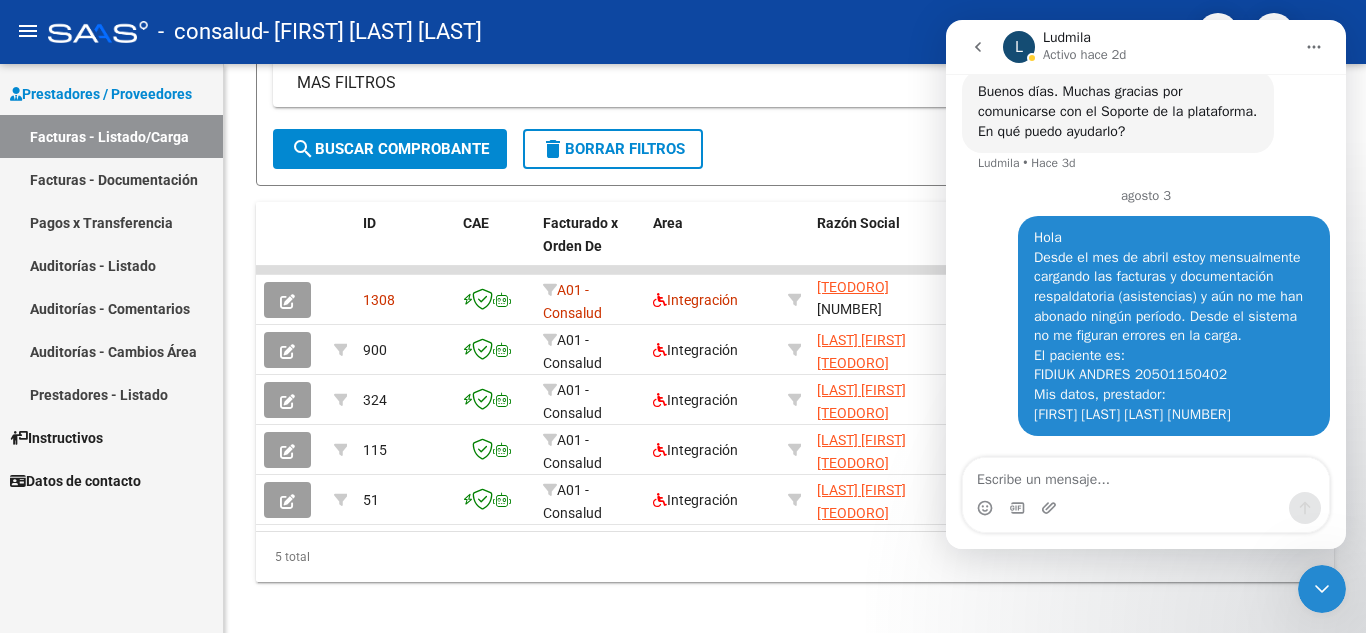 click on "Prestadores / Proveedores Facturas - Listado/Carga Facturas - Documentación Pagos x Transferencia Auditorías - Listado Auditorías - Comentarios Auditorías - Cambios Área Prestadores - Listado    Instructivos    Datos de contacto" at bounding box center (111, 348) 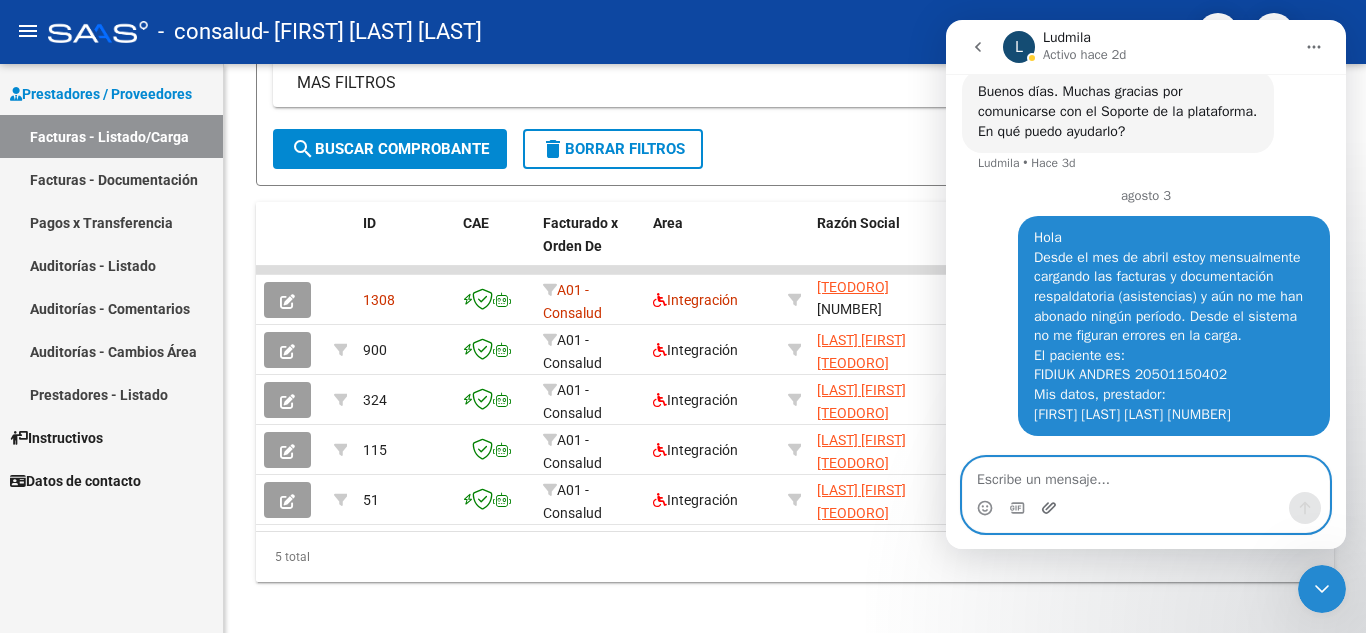 click 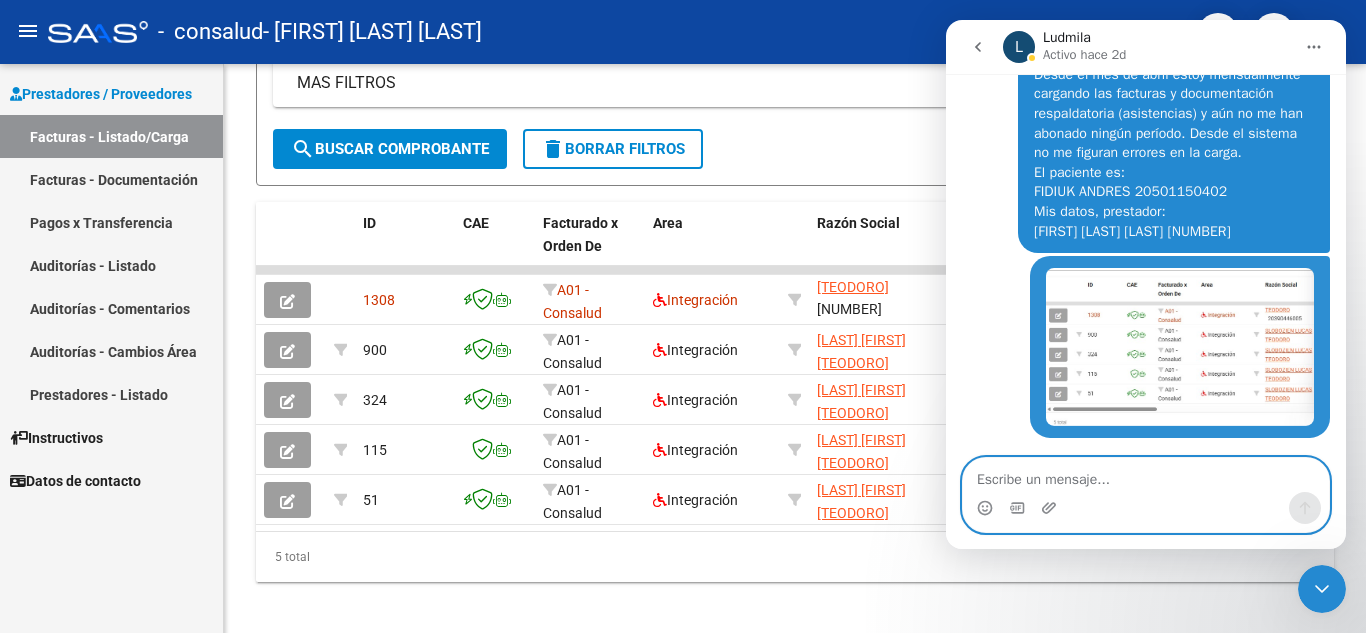 scroll, scrollTop: 1807, scrollLeft: 0, axis: vertical 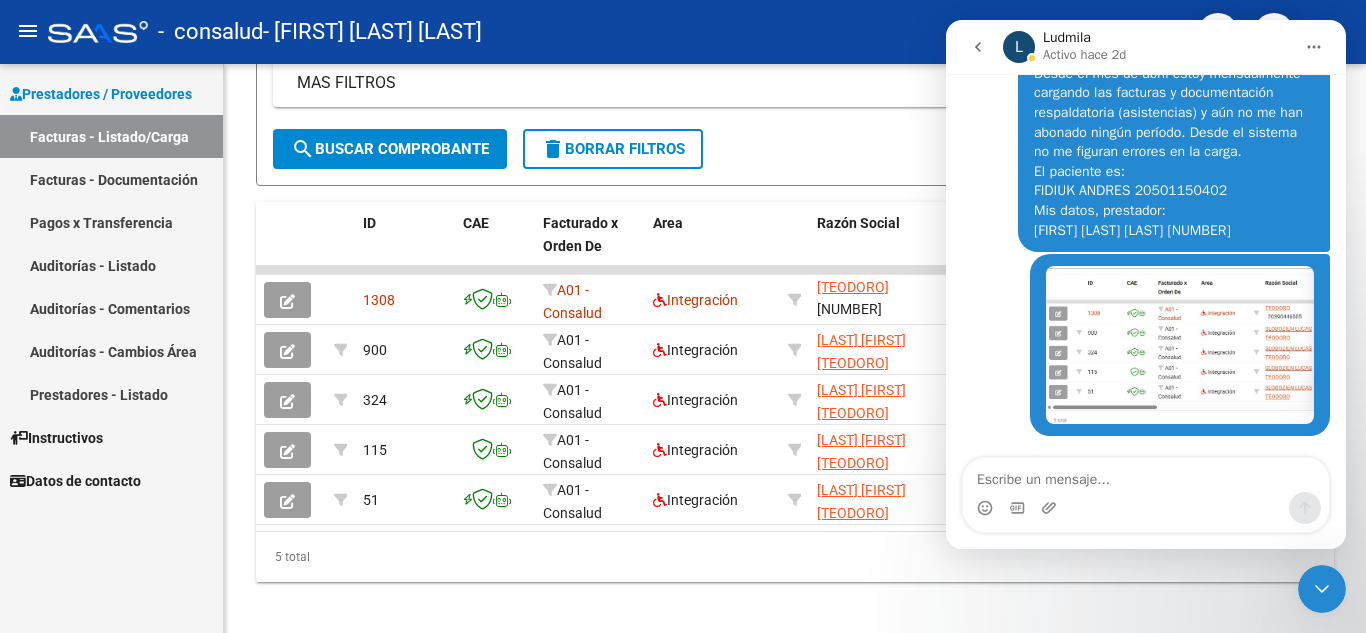 click at bounding box center [1180, 344] 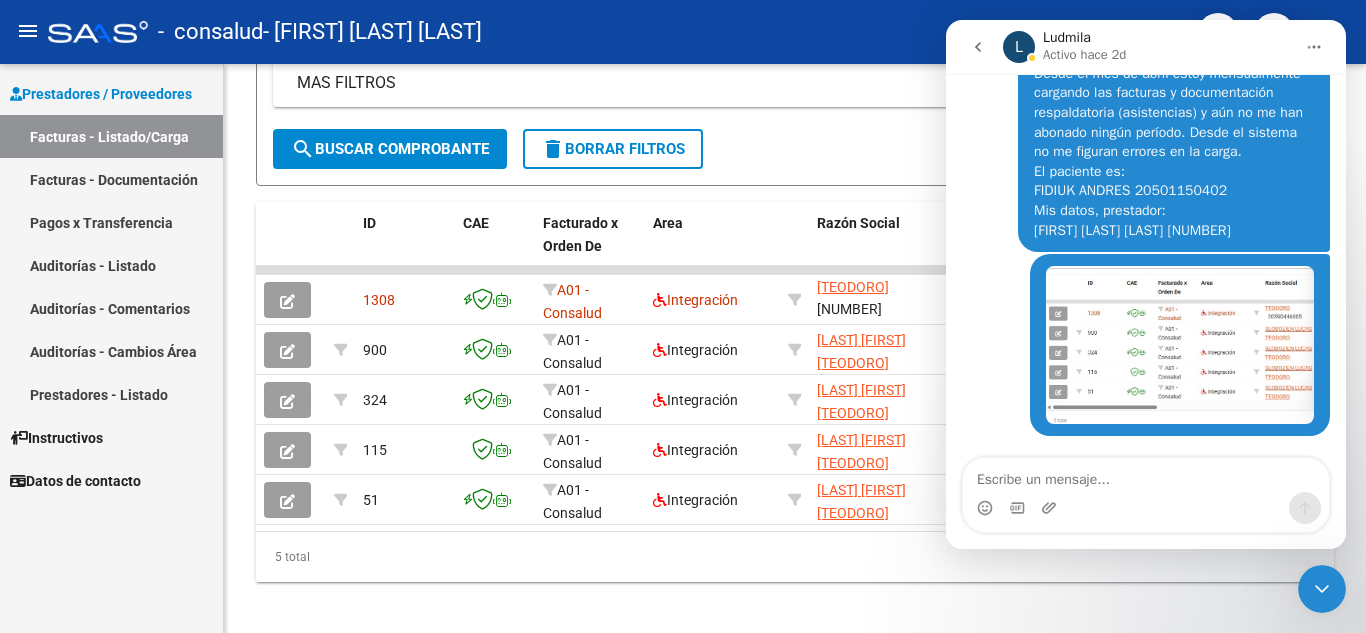 scroll, scrollTop: 0, scrollLeft: 0, axis: both 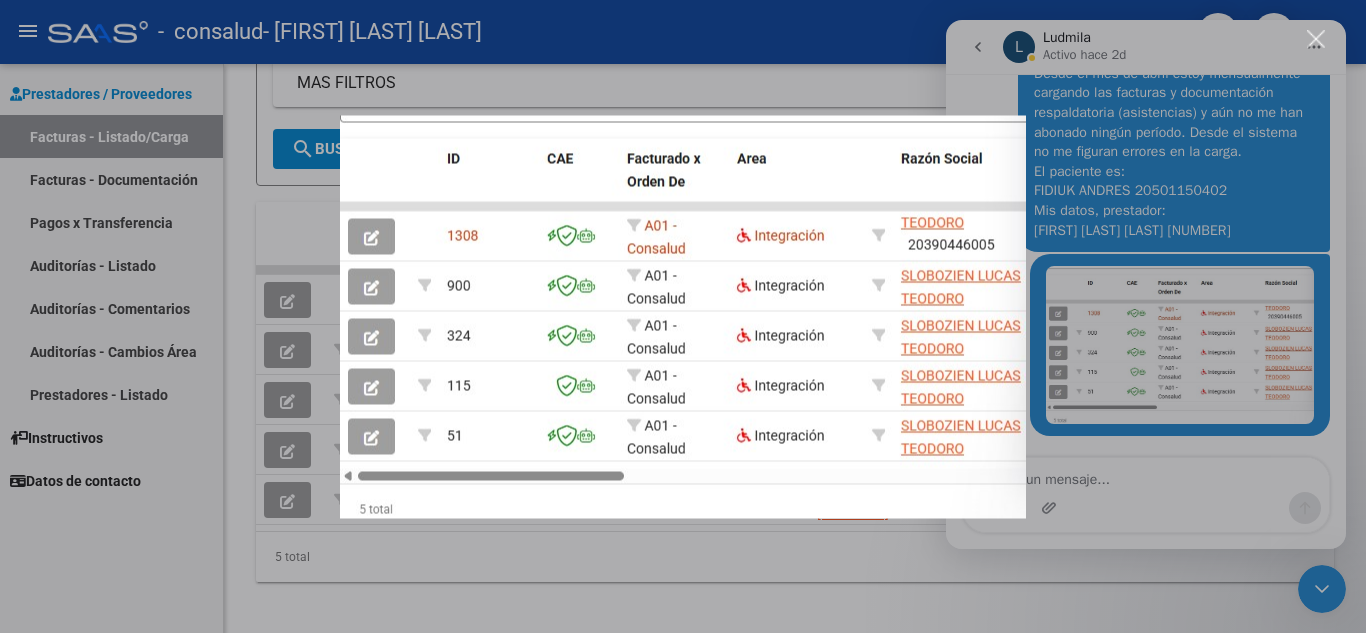 click at bounding box center [683, 316] 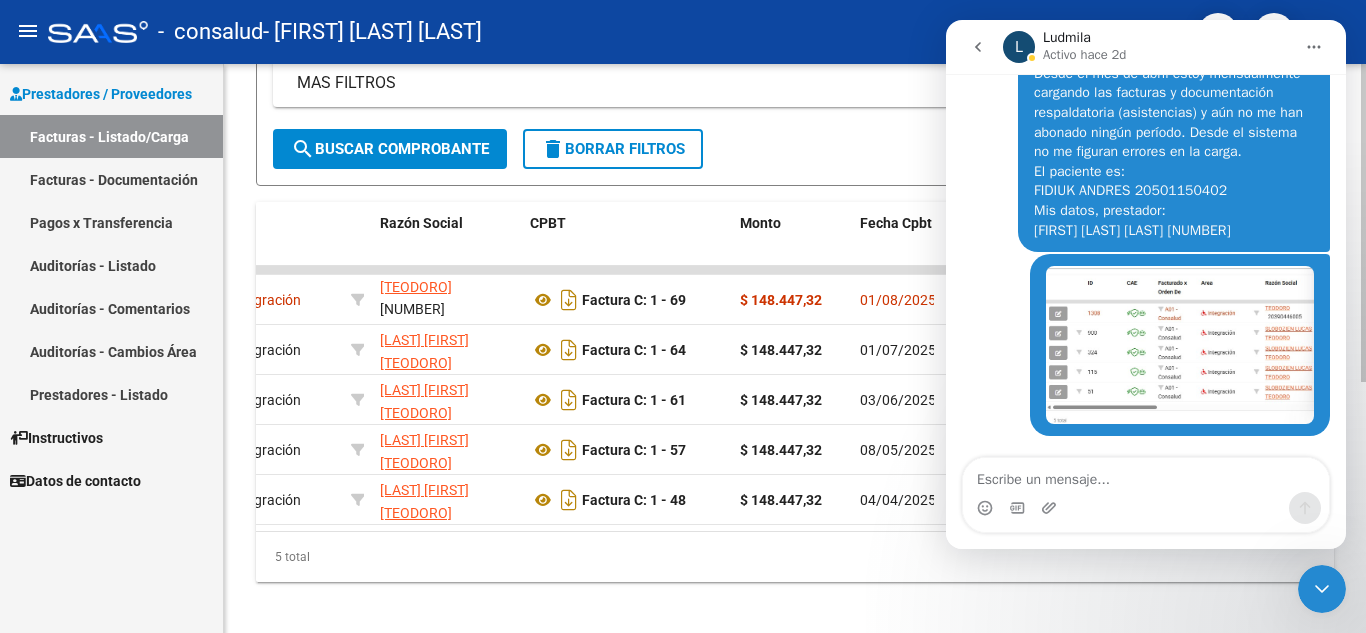 scroll, scrollTop: 0, scrollLeft: 0, axis: both 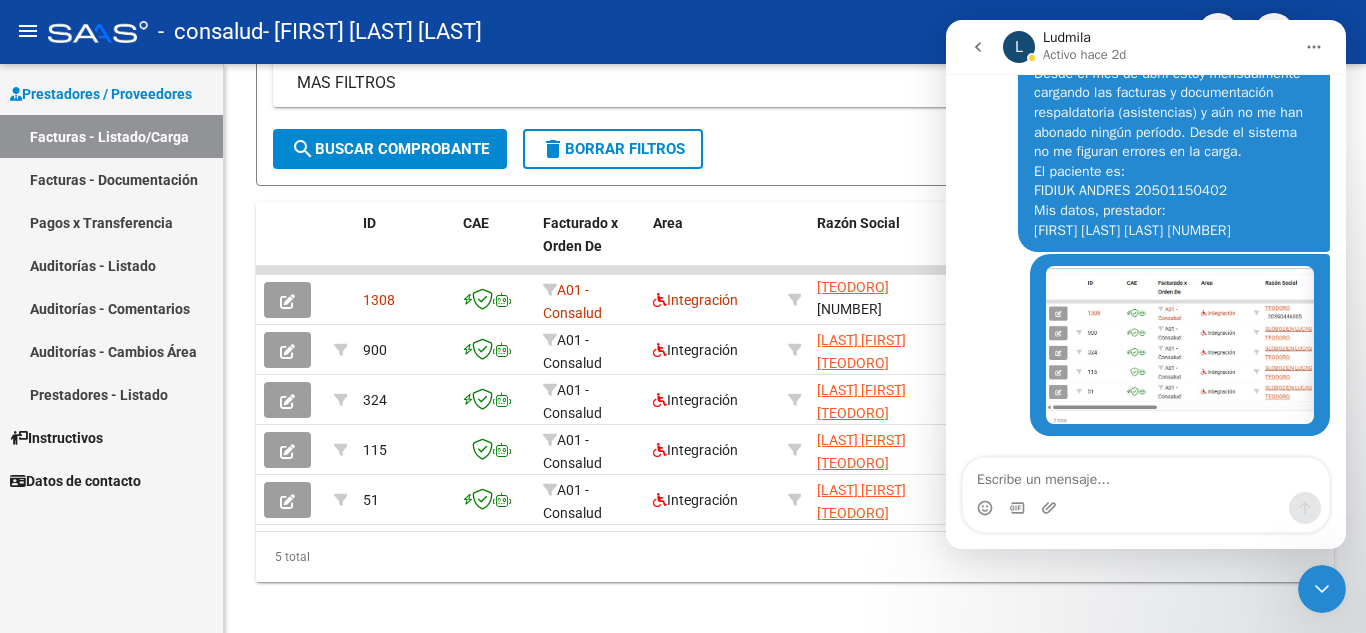 click 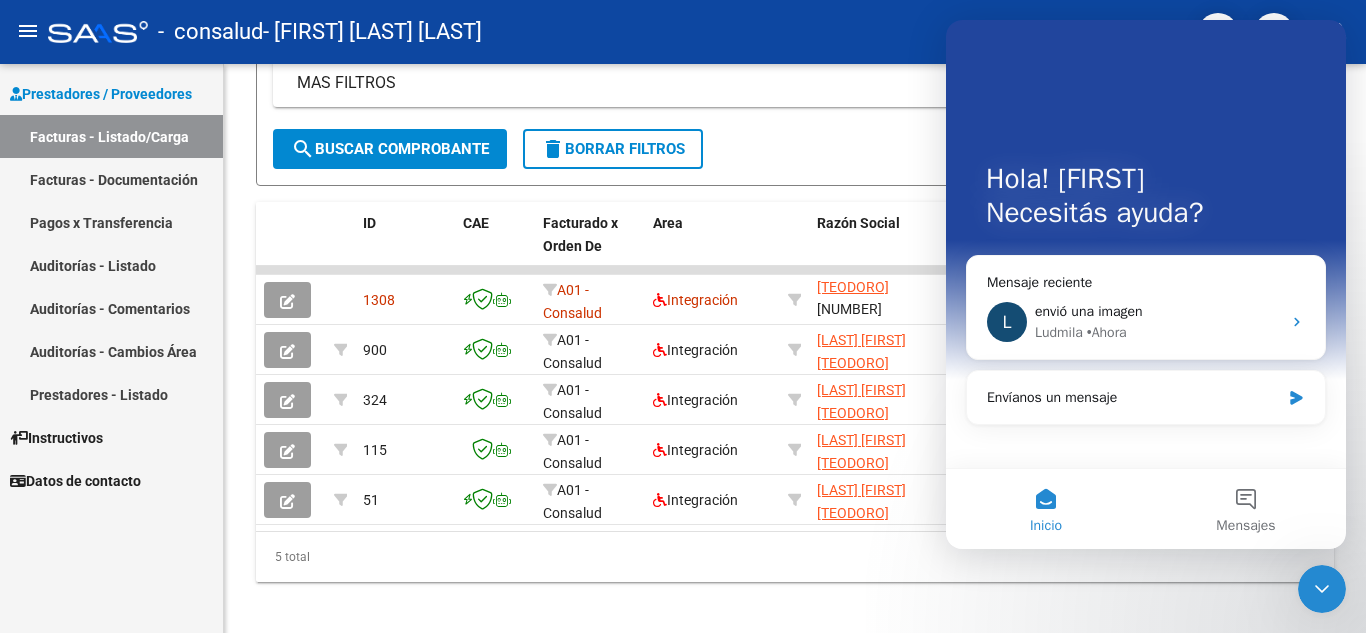 scroll, scrollTop: 0, scrollLeft: 0, axis: both 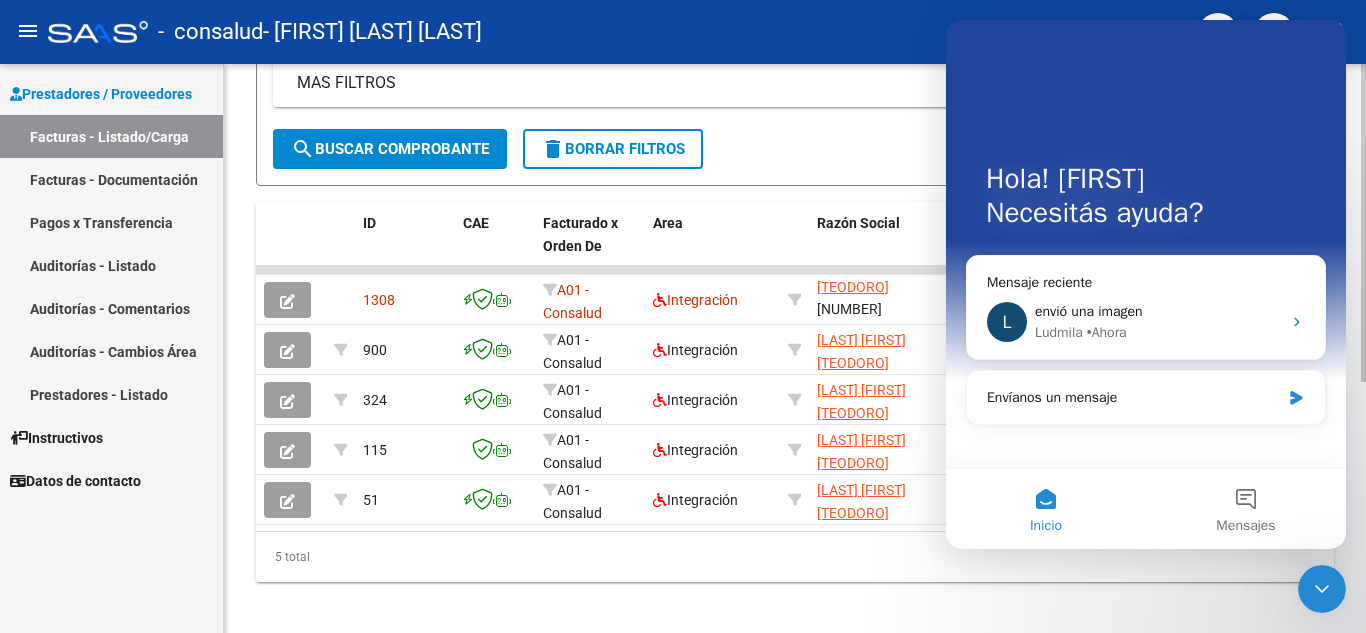click on "Filtros Id Area Area Todos Confirmado   Mostrar totalizadores   FILTROS DEL COMPROBANTE  Comprobante Tipo Comprobante Tipo Start date – End date Fec. Comprobante Desde / Hasta Días Emisión Desde(cant. días) Días Emisión Hasta(cant. días) CUIT / Razón Social Pto. Venta Nro. Comprobante Código SSS CAE Válido CAE Válido Todos Cargado Módulo Hosp. Todos Tiene facturacion Apócrifa Hospital Refes  FILTROS DE INTEGRACION  Período De Prestación Campos del Archivo de Rendición Devuelto x SSS (dr_envio) Todos Rendido x SSS (dr_envio) Tipo de Registro Tipo de Registro Período Presentación Período Presentación Campos del Legajo Asociado (preaprobación) Afiliado Legajo (cuil/nombre) Todos Solo facturas preaprobadas  MAS FILTROS  Todos Con Doc. Respaldatoria Todos Con Trazabilidad Todos Asociado a Expediente Sur Auditoría Auditoría Auditoría Id Start date – End date Auditoría Confirmada Desde / Hasta Start date – End date Fec. Rec. Desde / Hasta Start date – End date Start date – End date" 